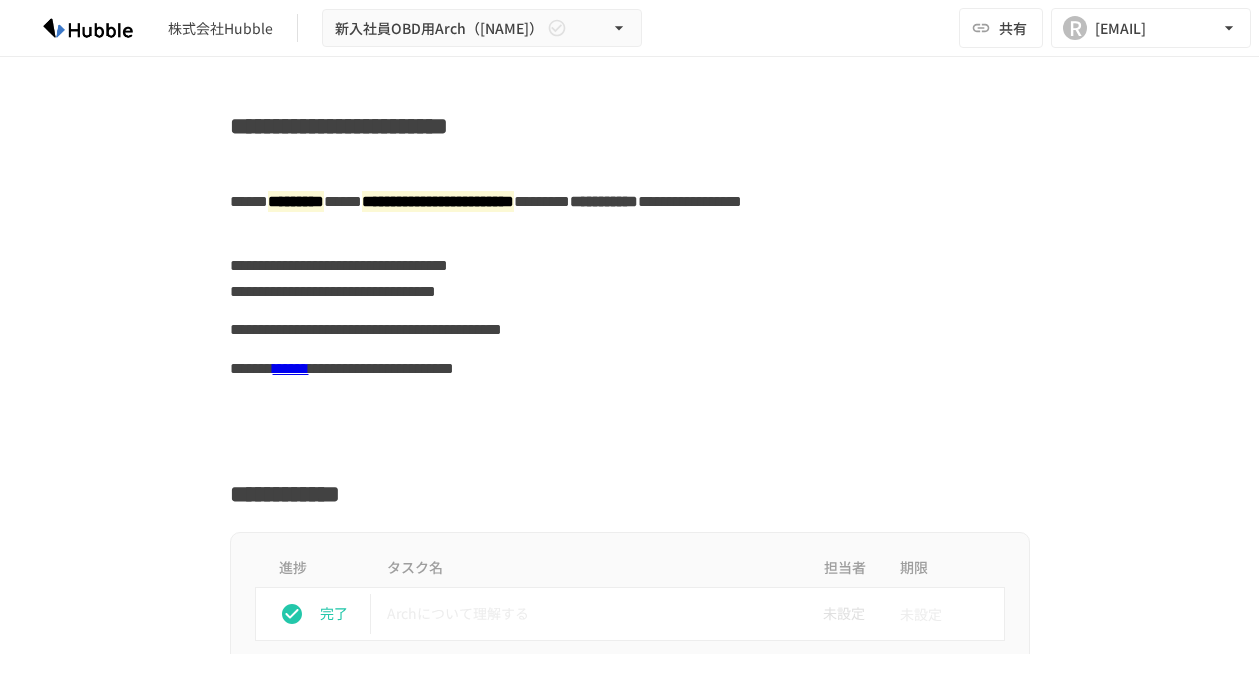 scroll, scrollTop: 0, scrollLeft: 0, axis: both 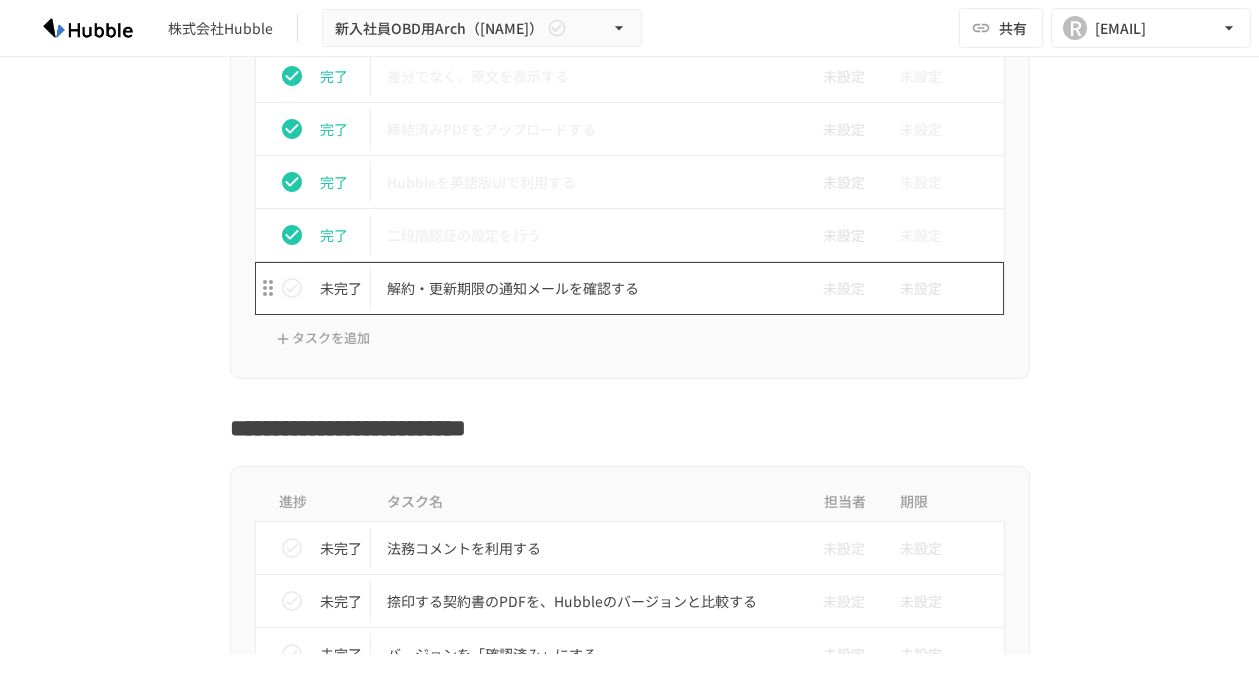 click on "解約・更新期限の通知メールを確認する" at bounding box center (588, 288) 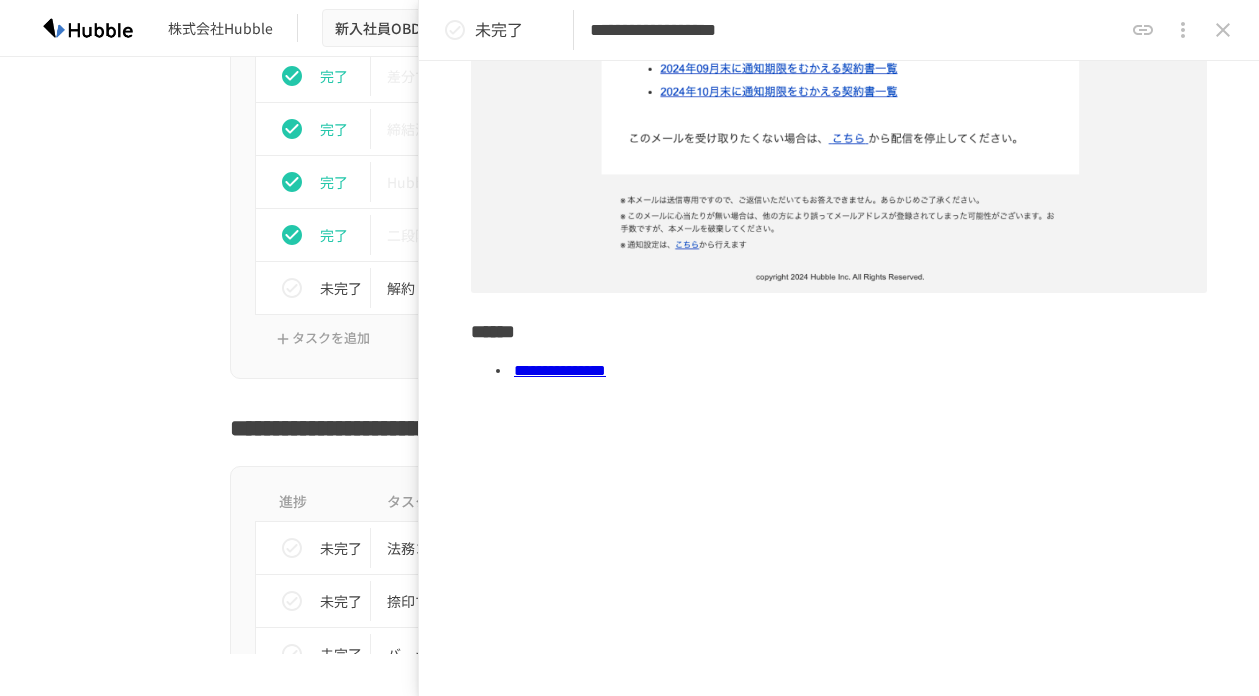 scroll, scrollTop: 757, scrollLeft: 0, axis: vertical 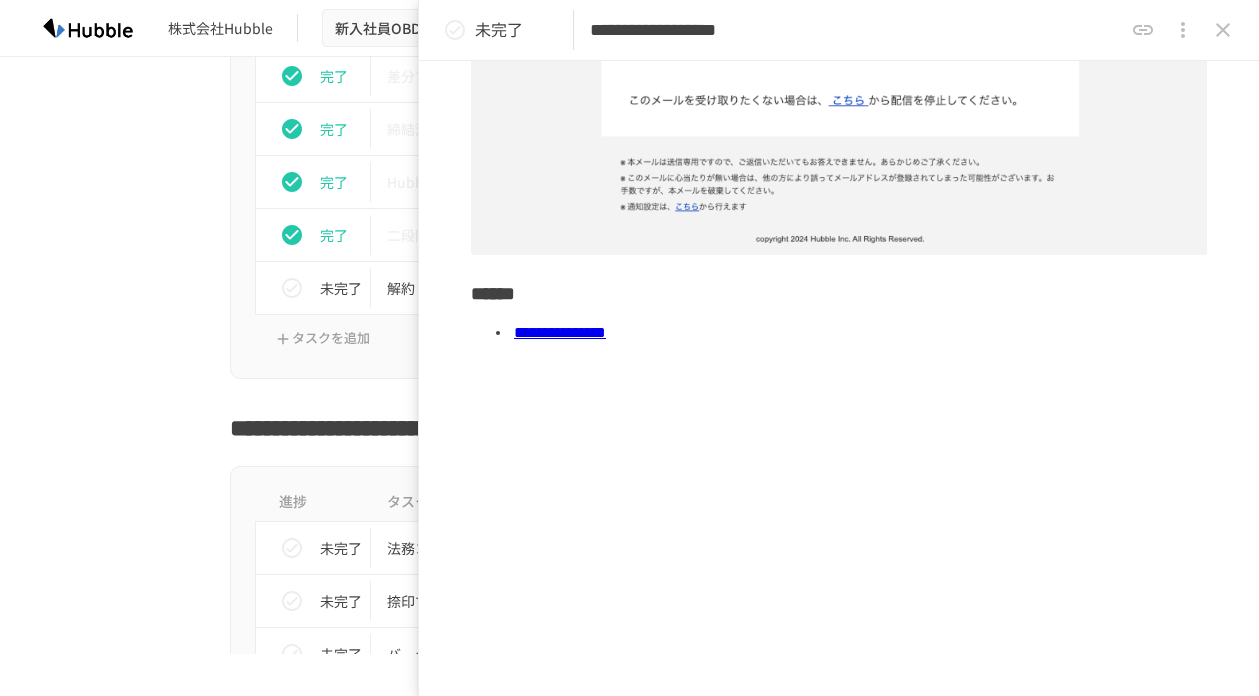 click on "**********" at bounding box center [560, 332] 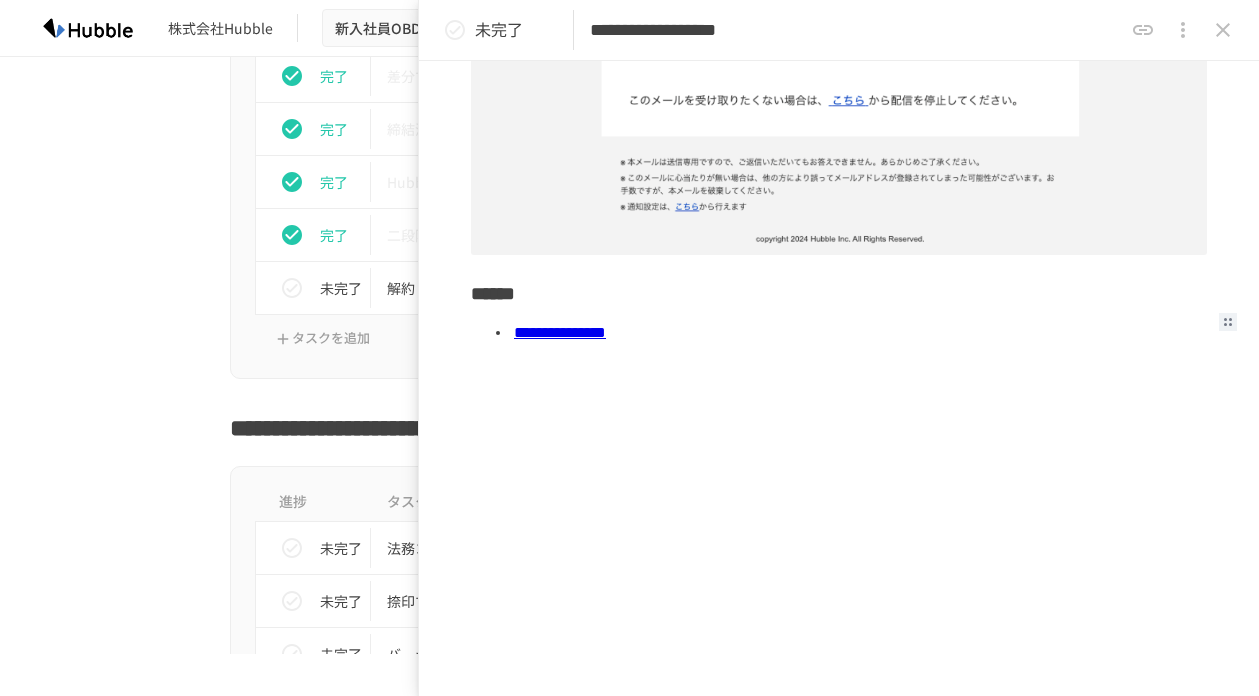 click 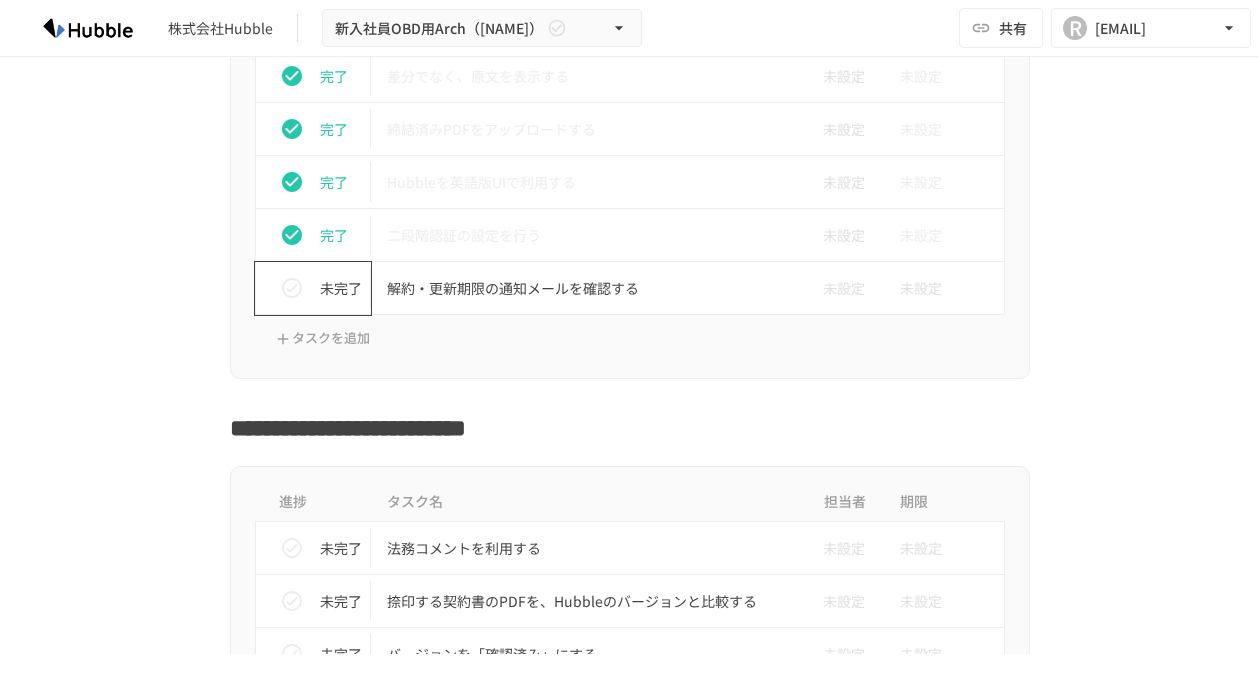click 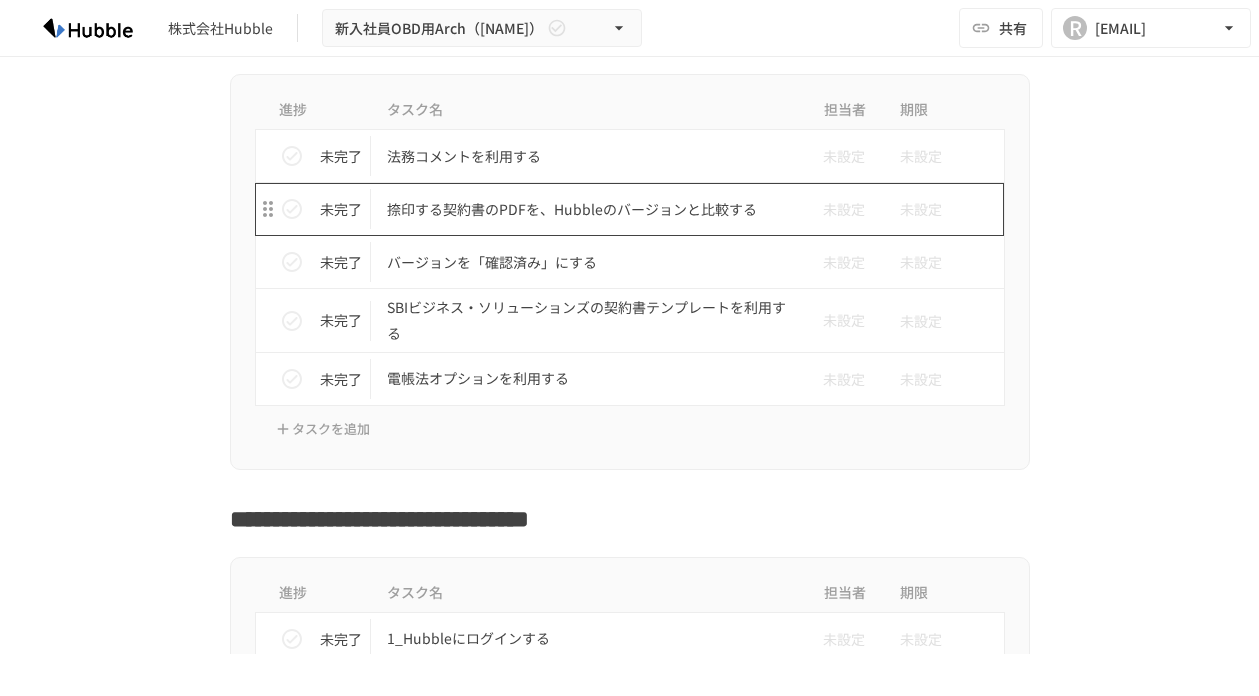 scroll, scrollTop: 2813, scrollLeft: 0, axis: vertical 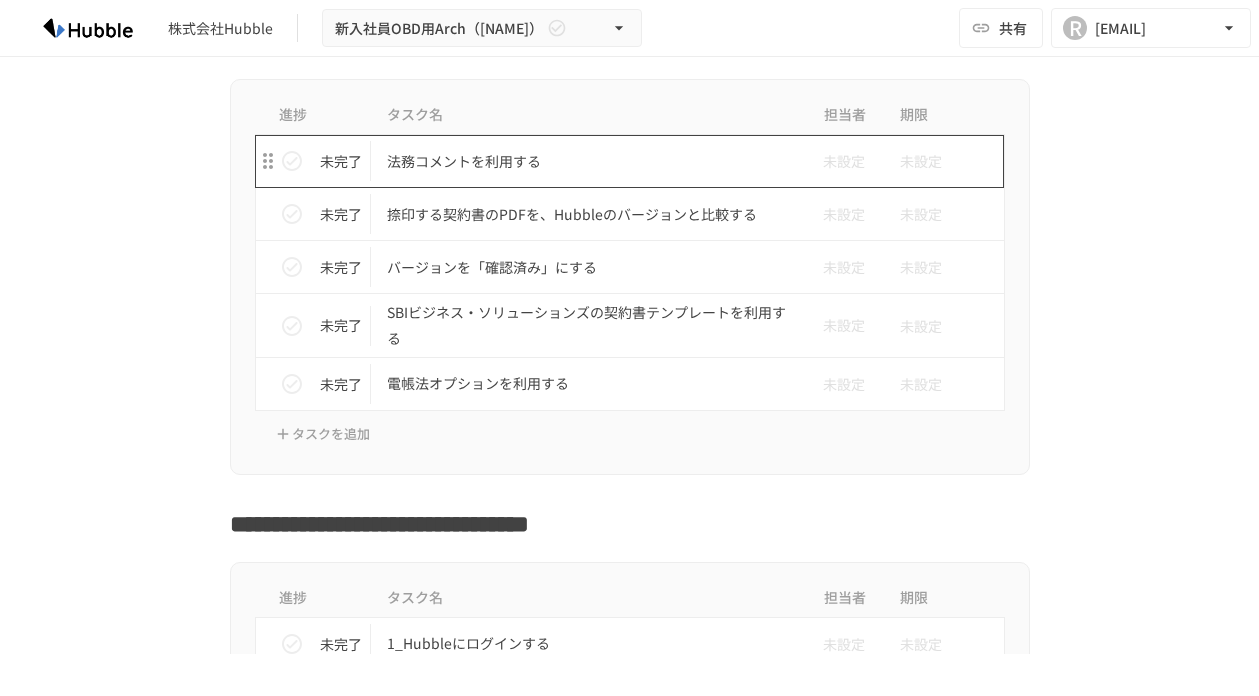 click on "法務コメントを利用する" at bounding box center [588, 161] 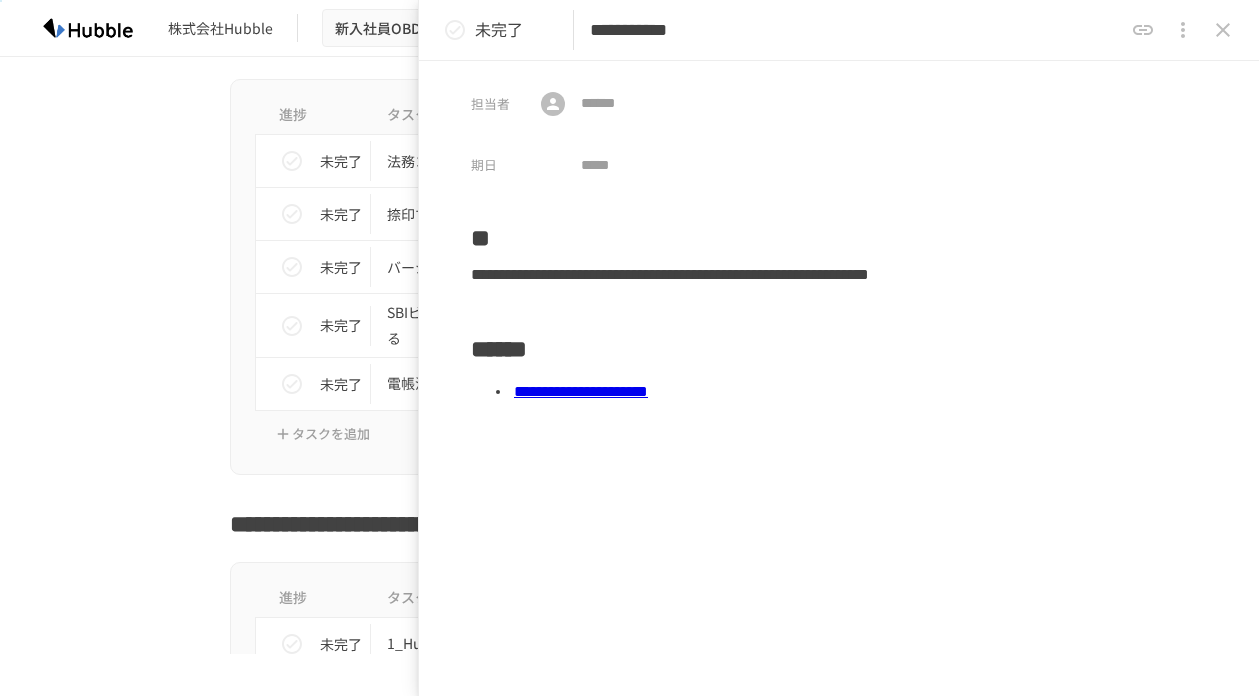 scroll, scrollTop: 45, scrollLeft: 0, axis: vertical 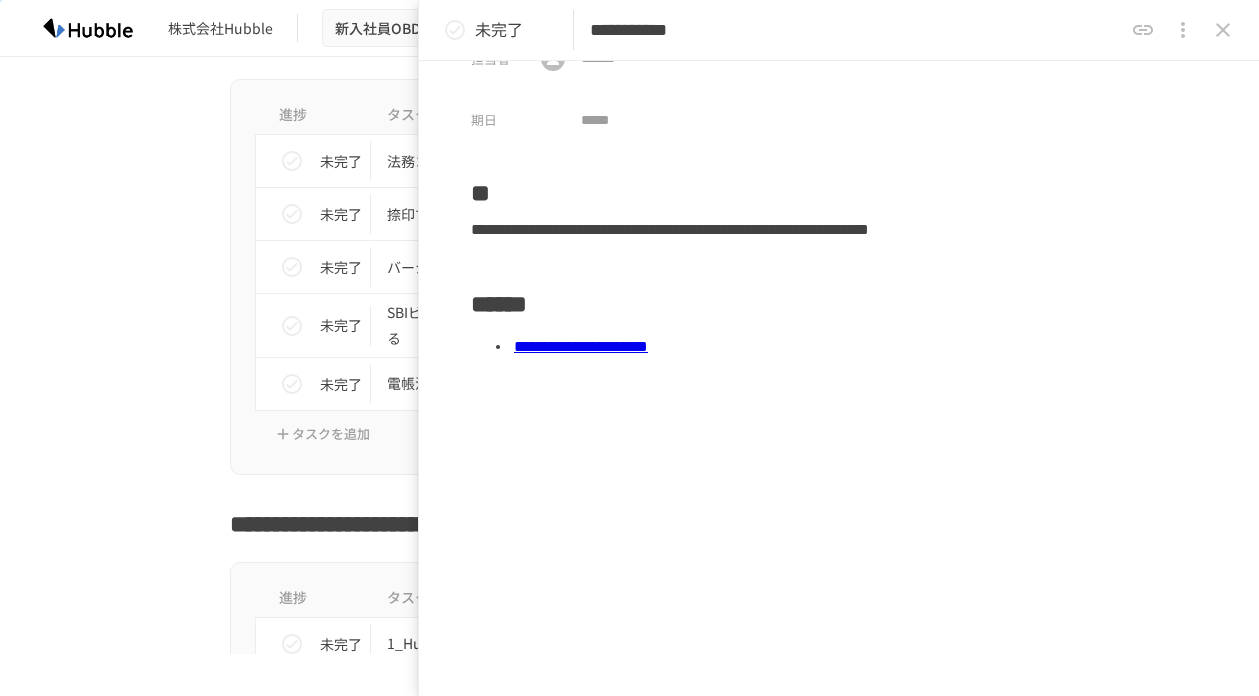 click on "**********" at bounding box center [581, 346] 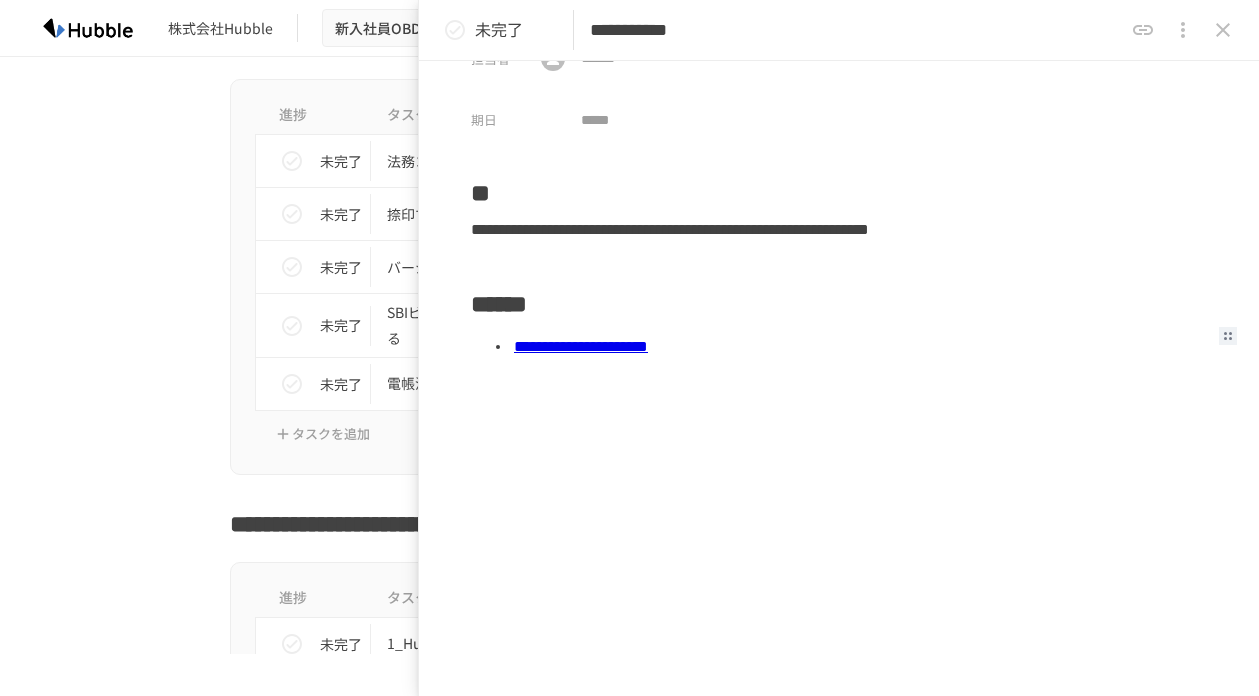 click 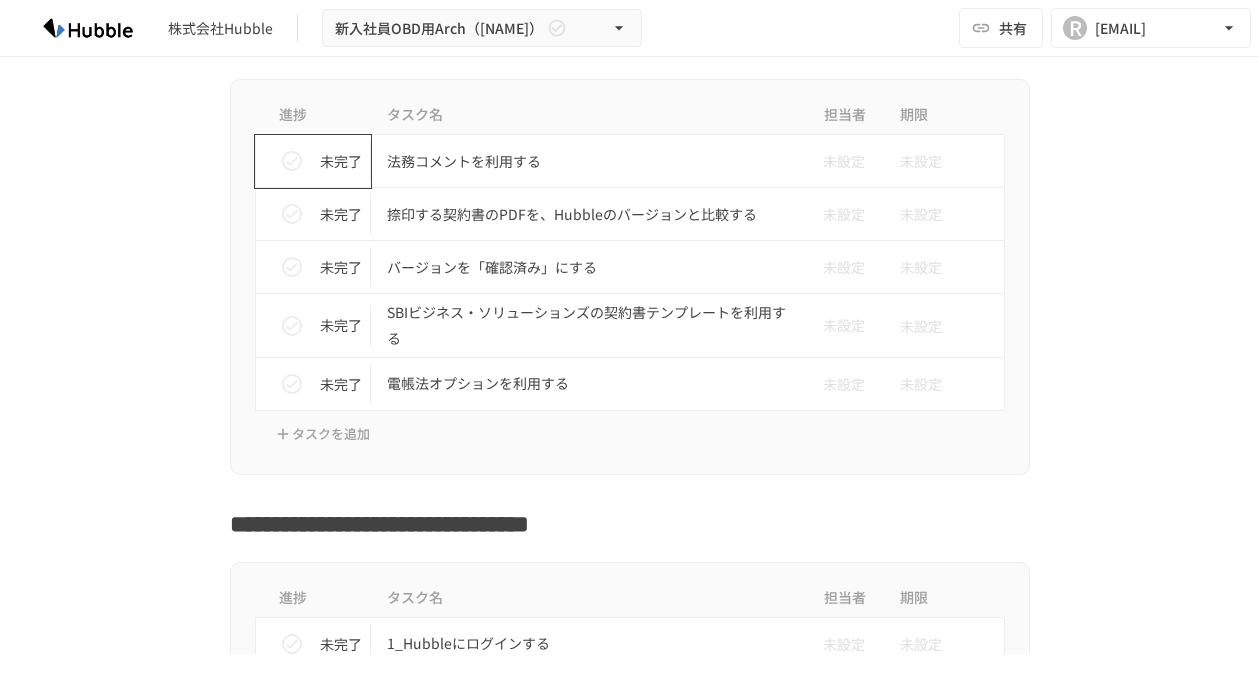 click 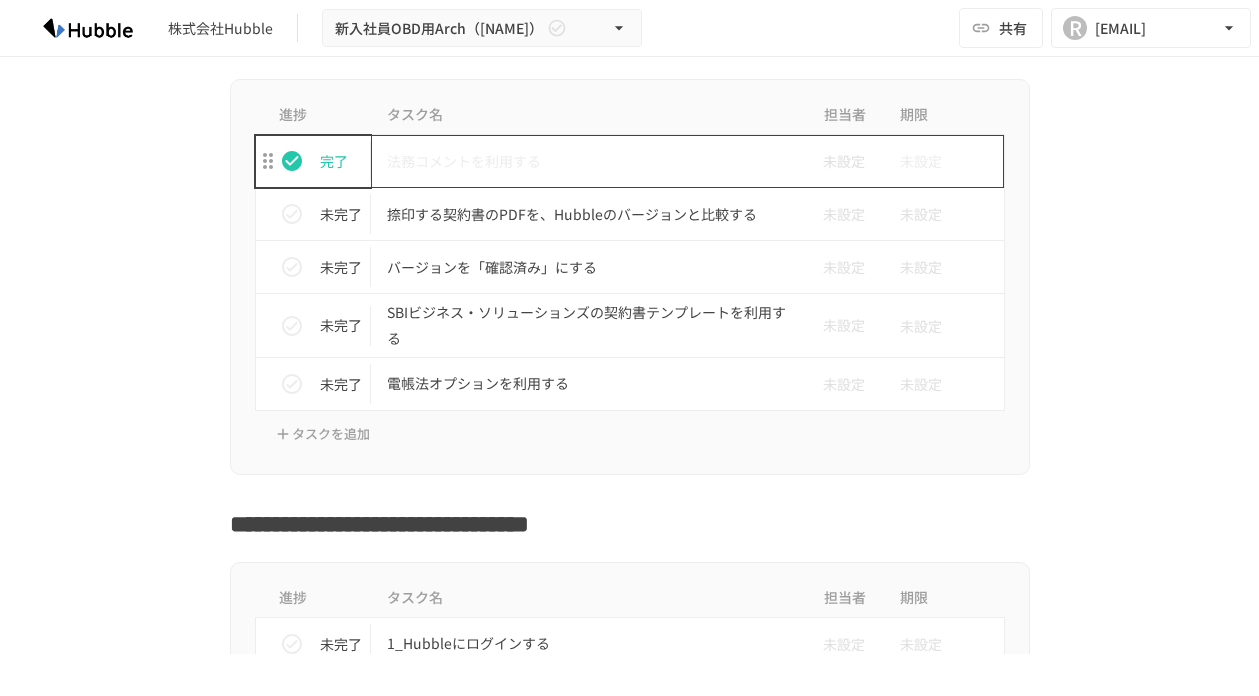scroll, scrollTop: 2825, scrollLeft: 0, axis: vertical 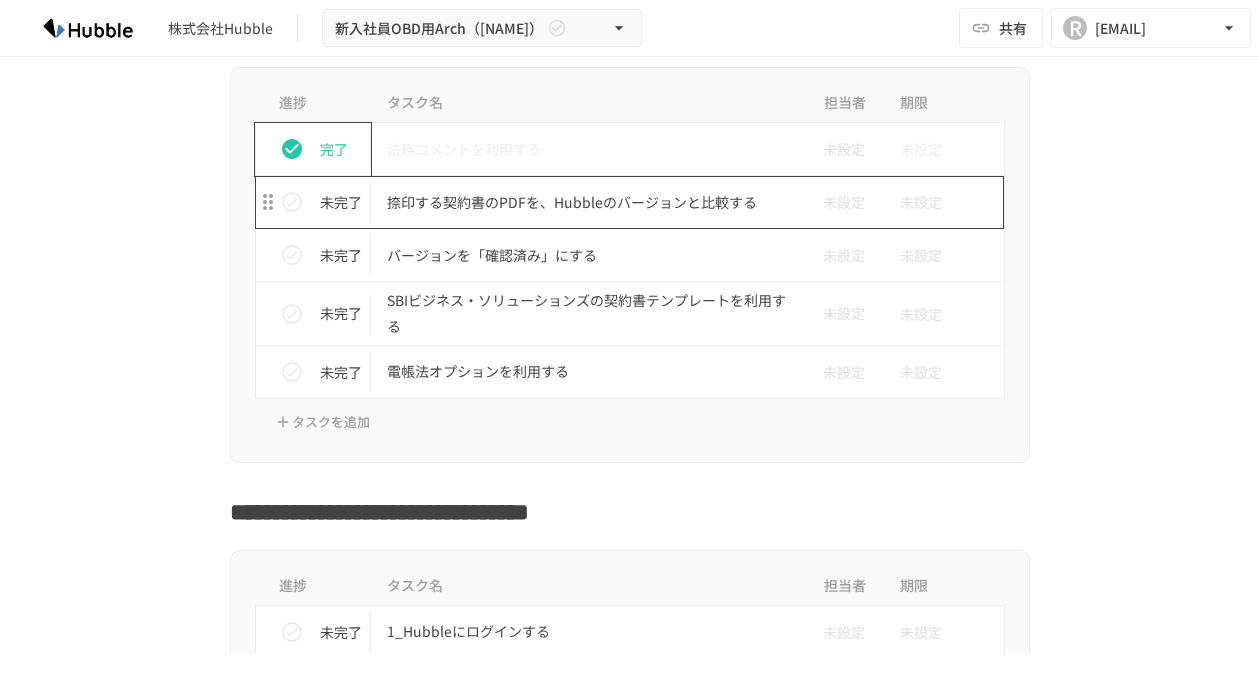 click on "捺印する契約書のPDFを、Hubbleのバージョンと比較する" at bounding box center [588, 202] 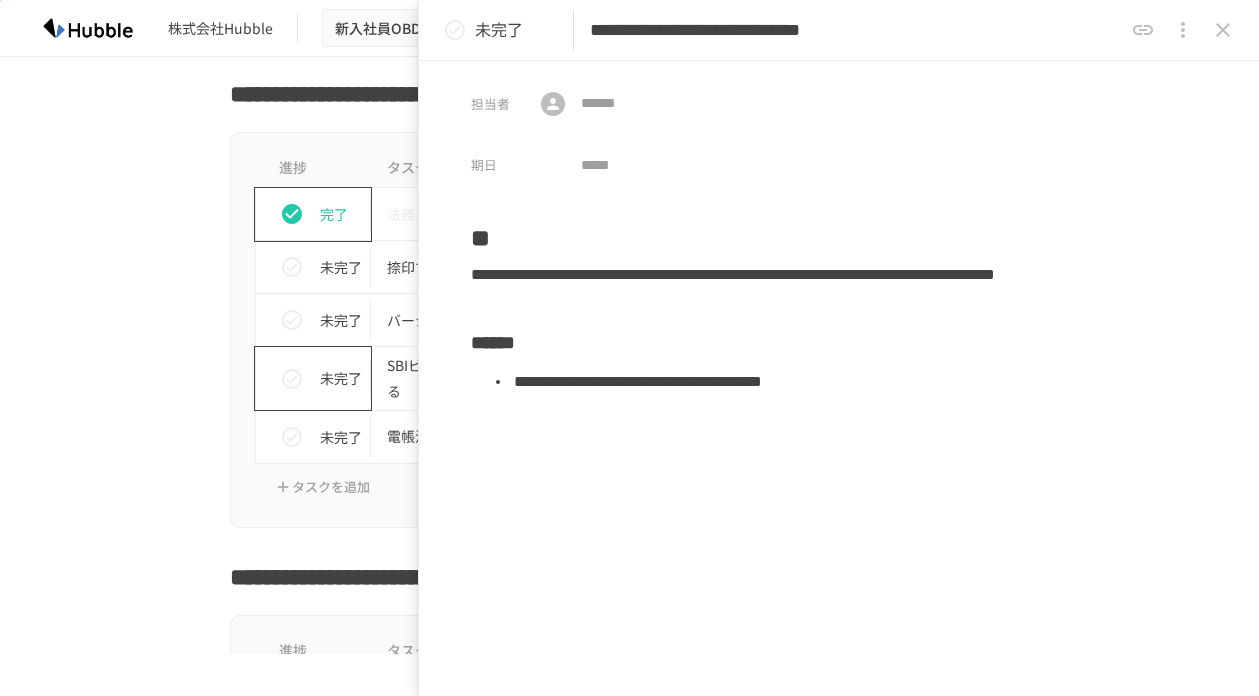 scroll, scrollTop: 2751, scrollLeft: 0, axis: vertical 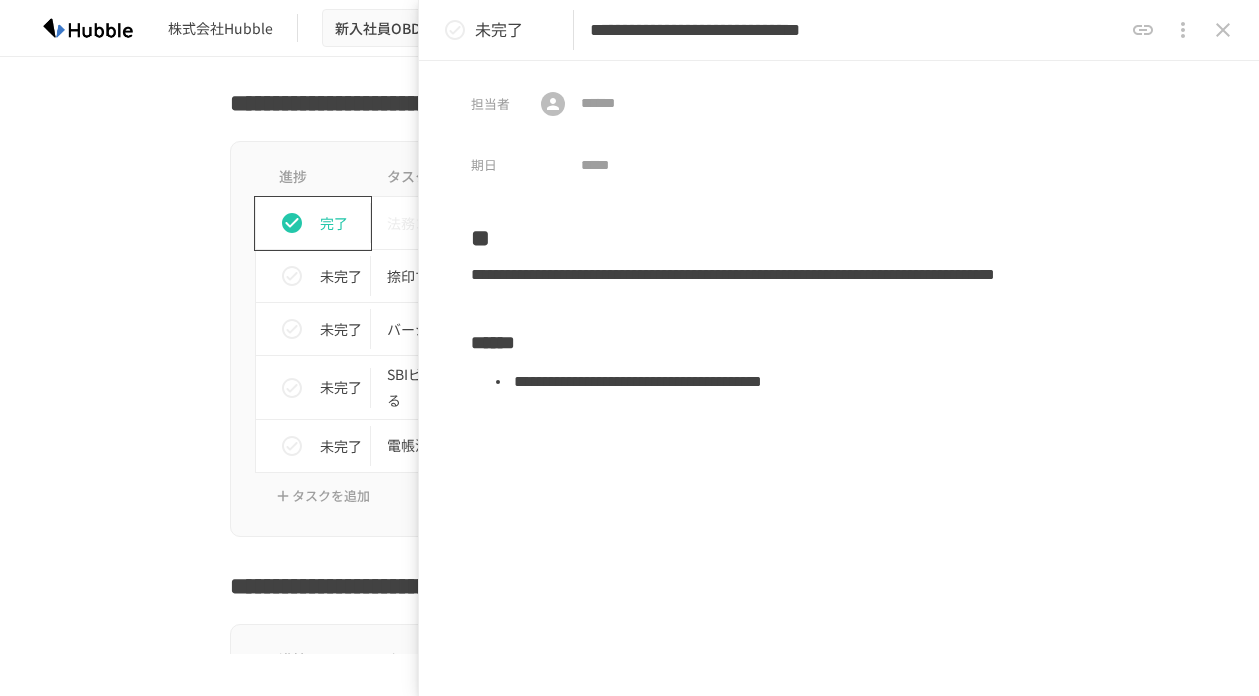 click 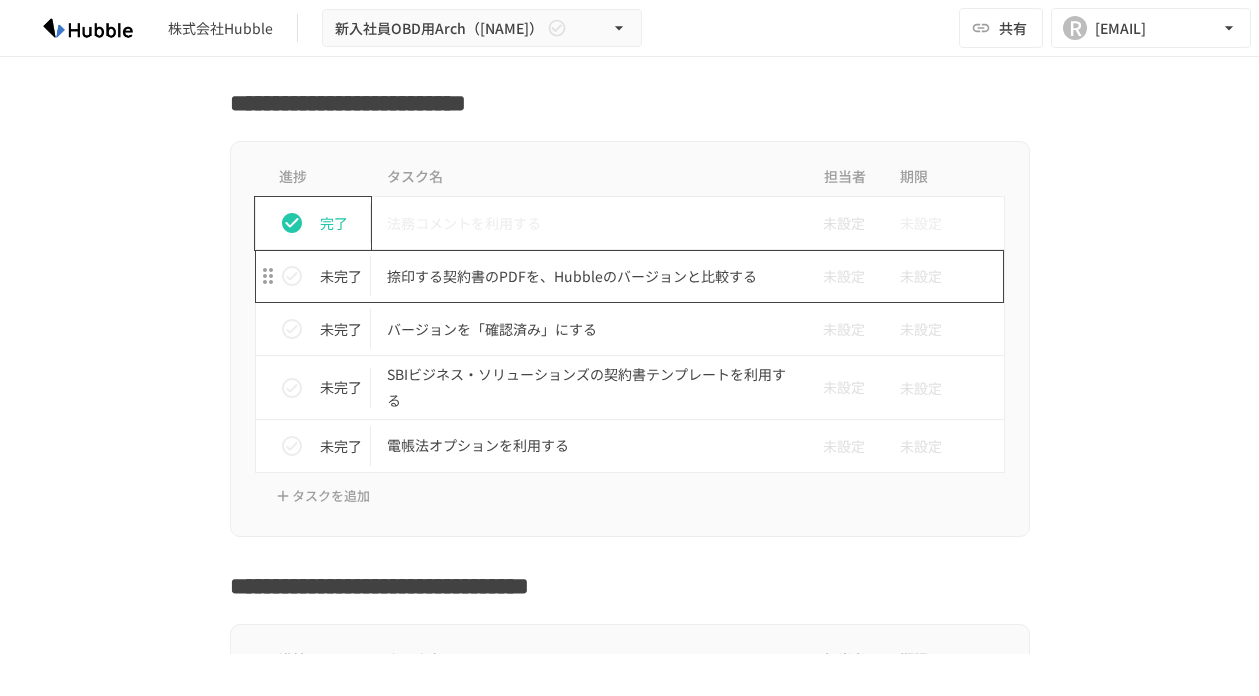 click on "捺印する契約書のPDFを、Hubbleのバージョンと比較する" at bounding box center (588, 276) 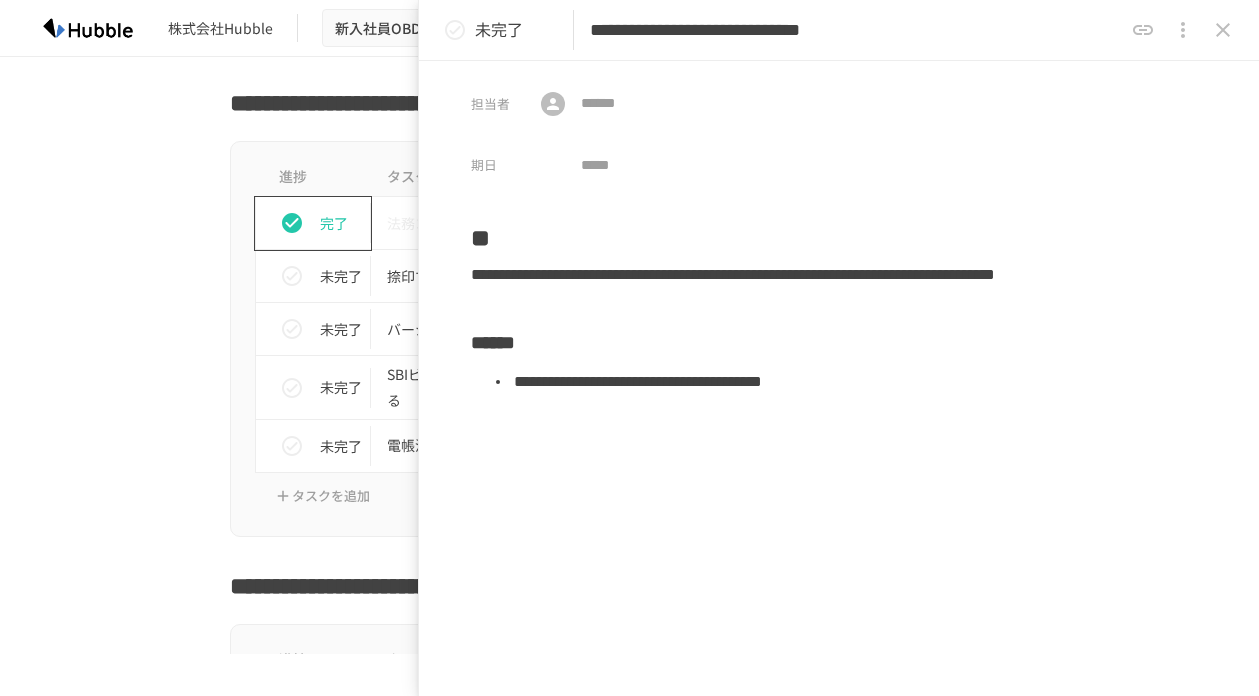 click 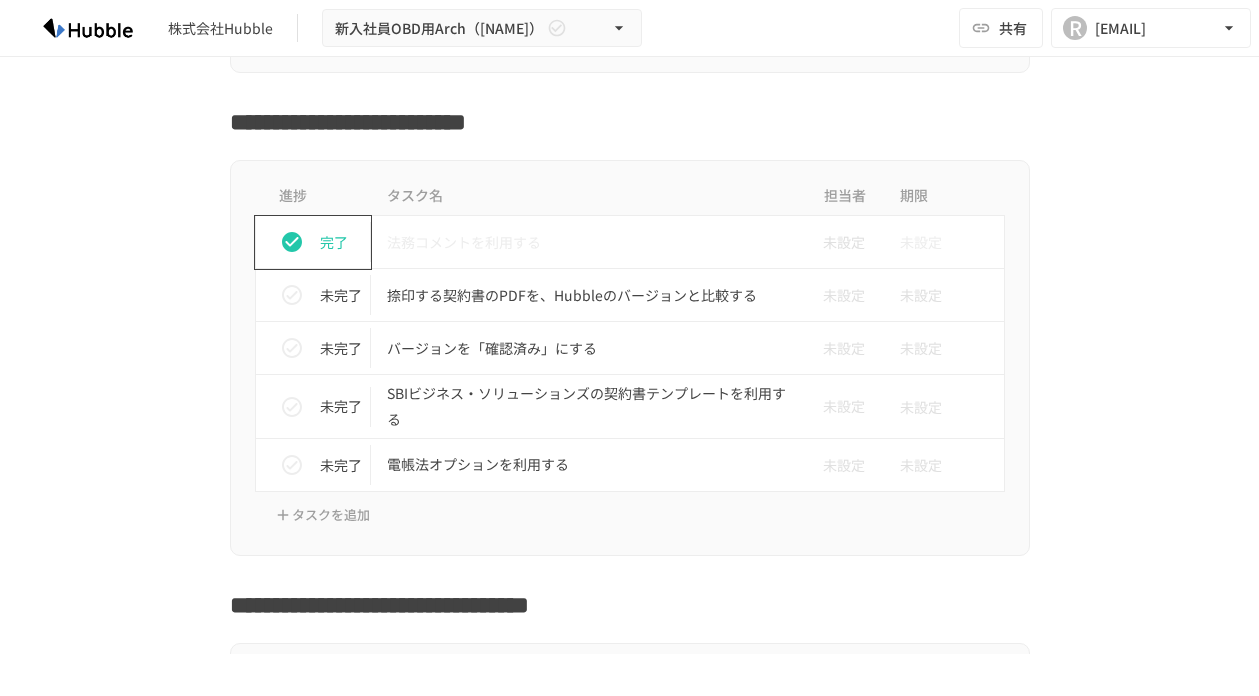 scroll, scrollTop: 2790, scrollLeft: 0, axis: vertical 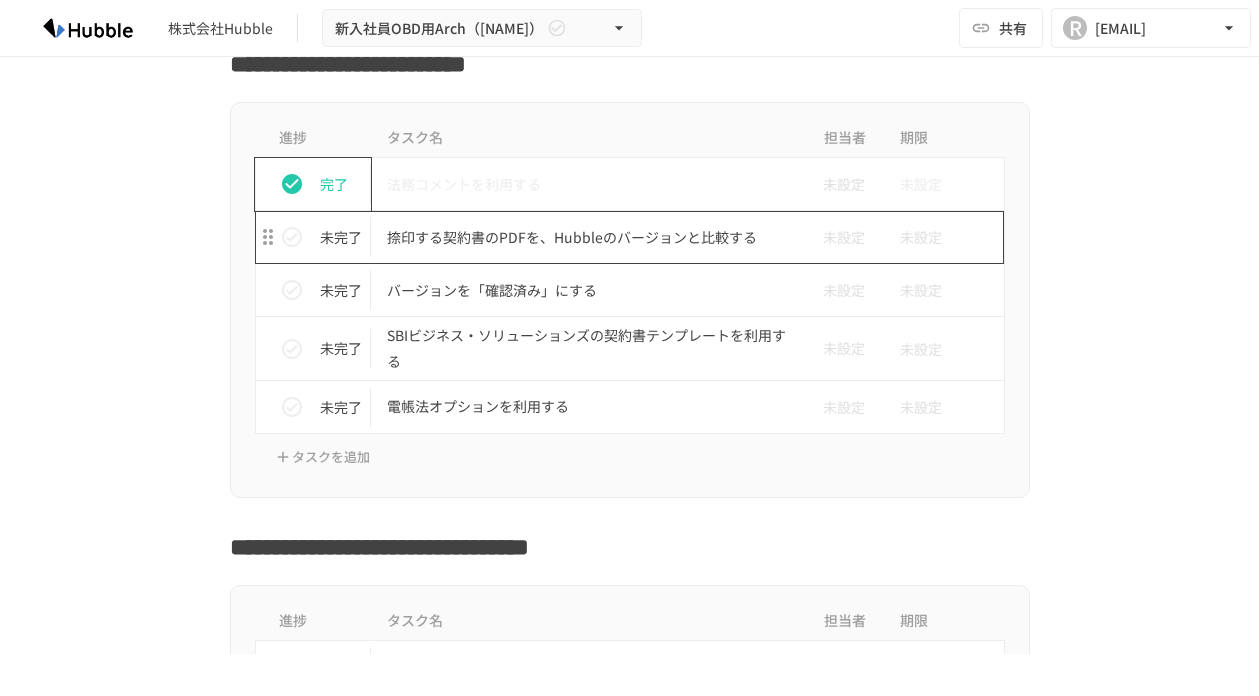click on "捺印する契約書のPDFを、Hubbleのバージョンと比較する" at bounding box center [588, 237] 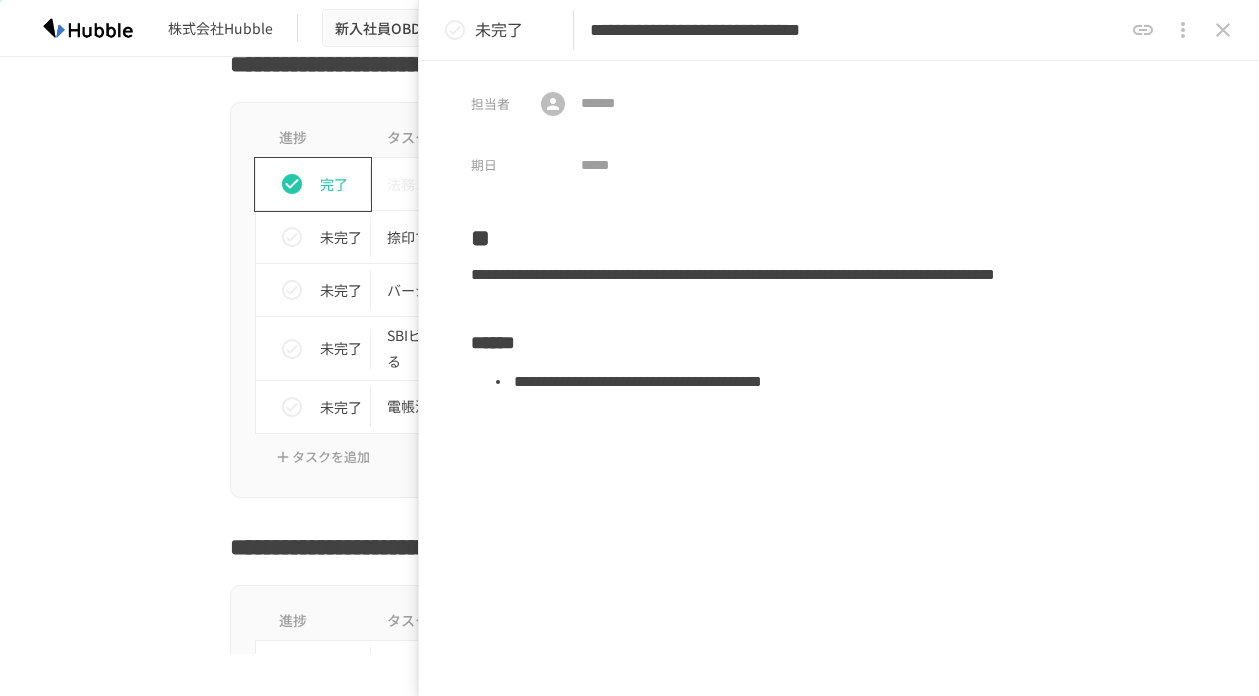 click 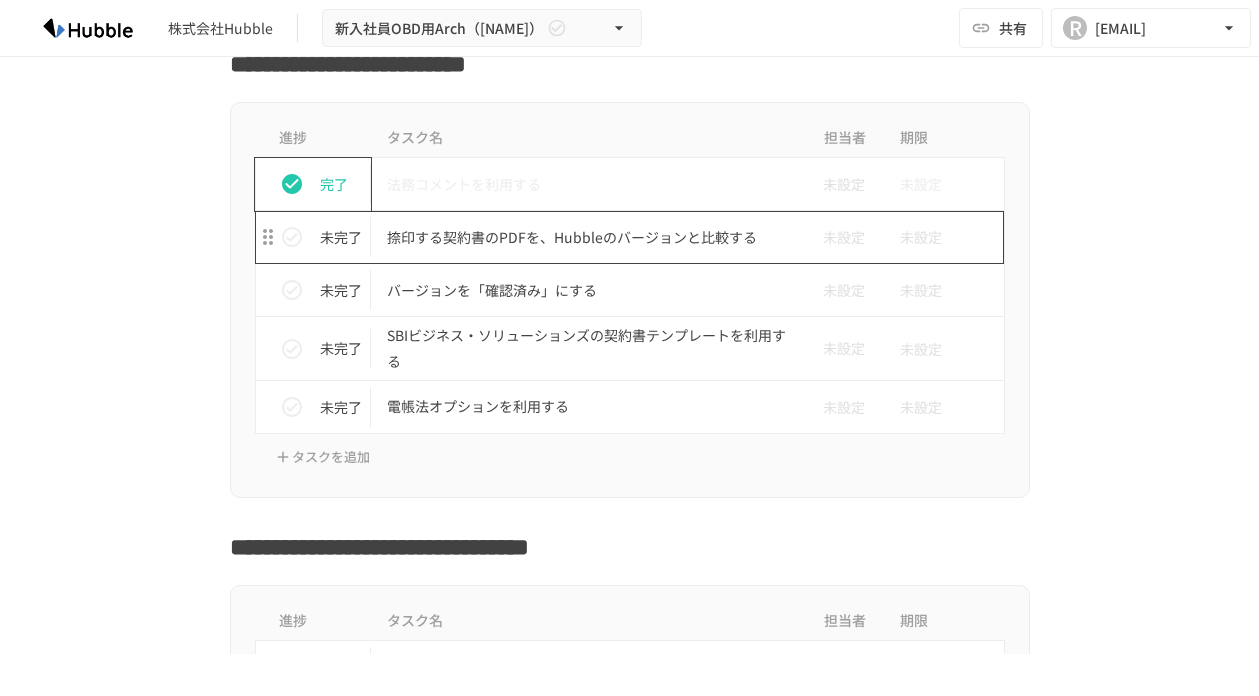 click on "捺印する契約書のPDFを、Hubbleのバージョンと比較する" at bounding box center (588, 237) 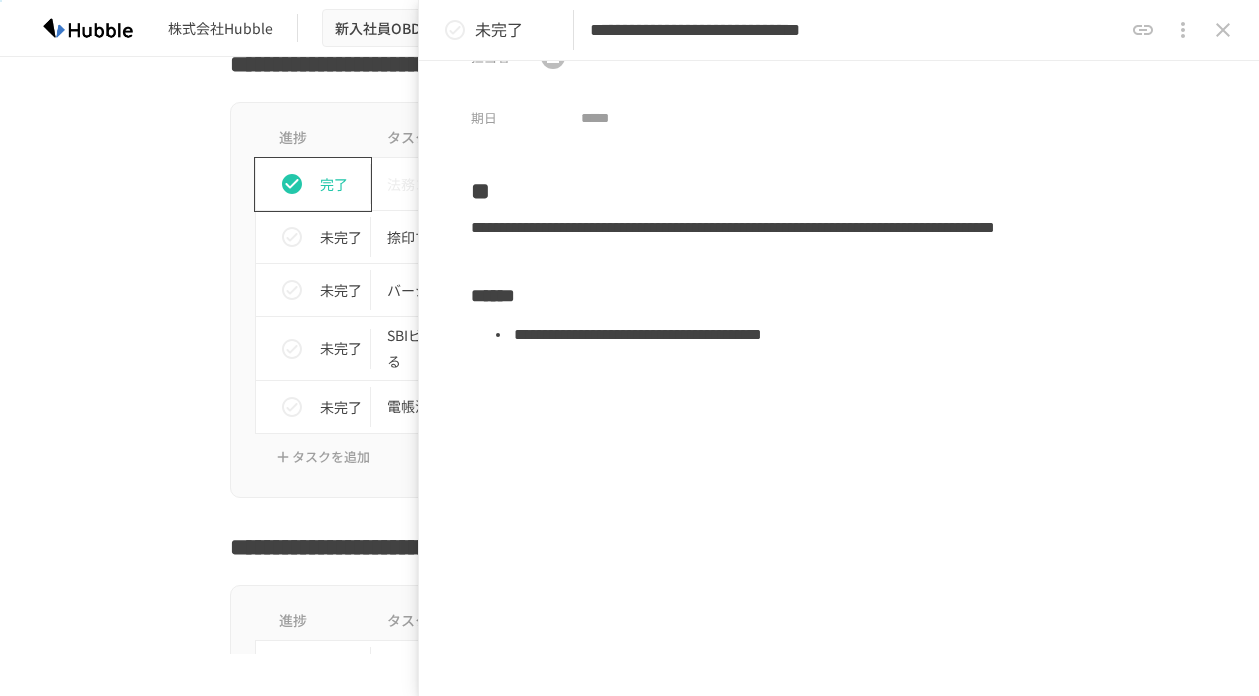 scroll, scrollTop: 49, scrollLeft: 0, axis: vertical 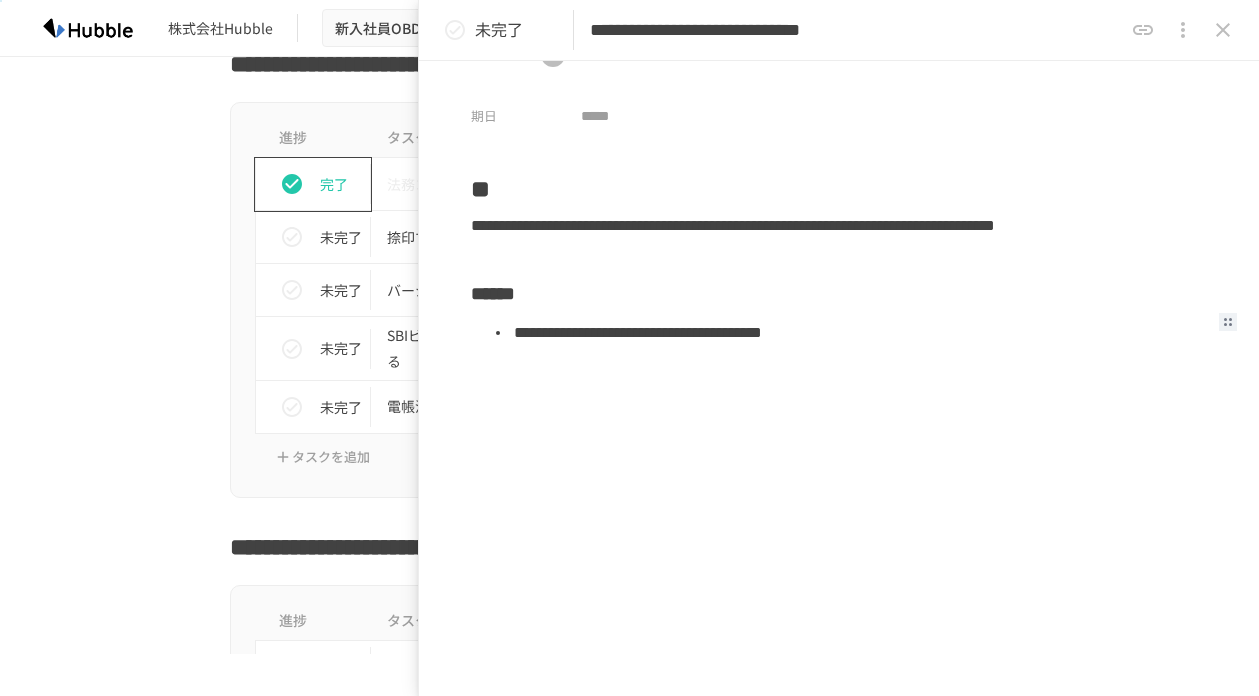 click on "**********" at bounding box center (859, 333) 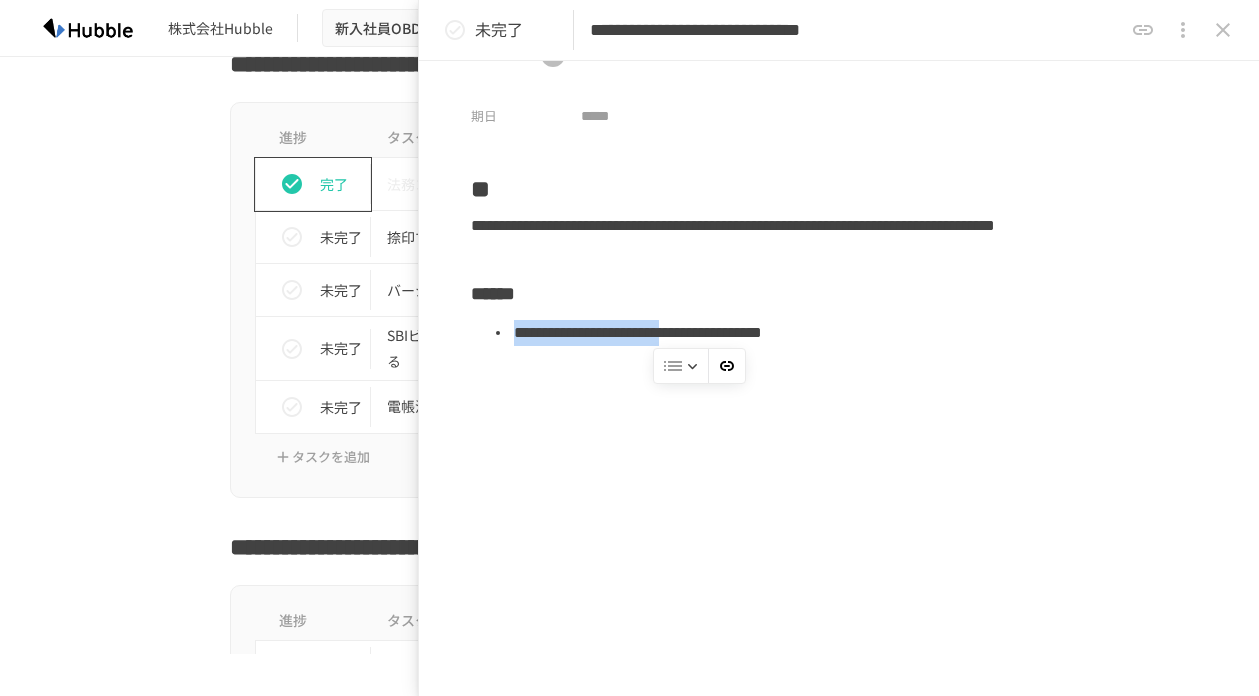 drag, startPoint x: 520, startPoint y: 338, endPoint x: 833, endPoint y: 338, distance: 313 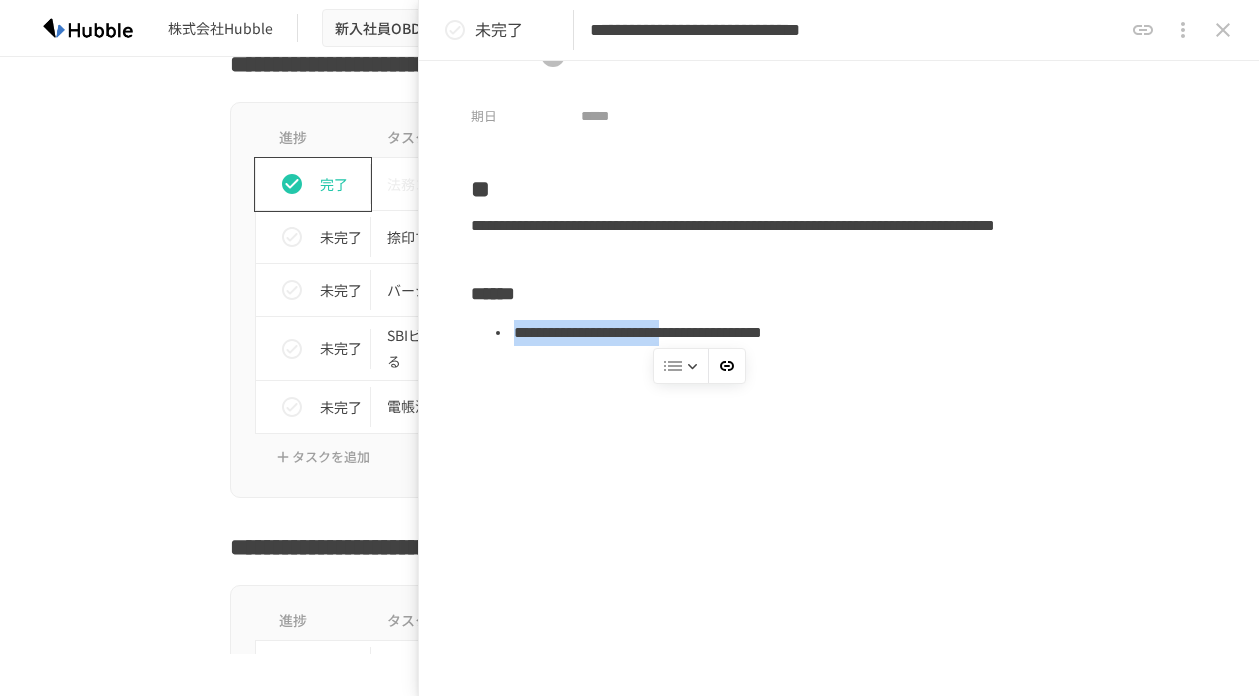 click on "**********" at bounding box center (859, 333) 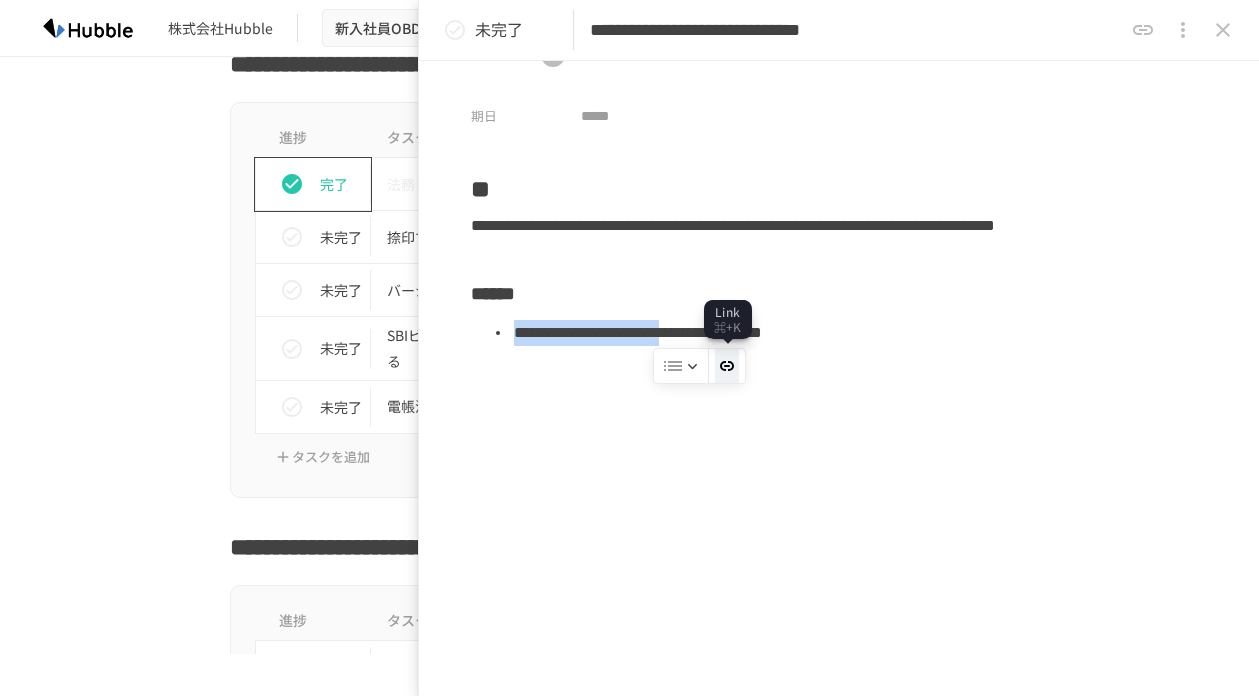 click 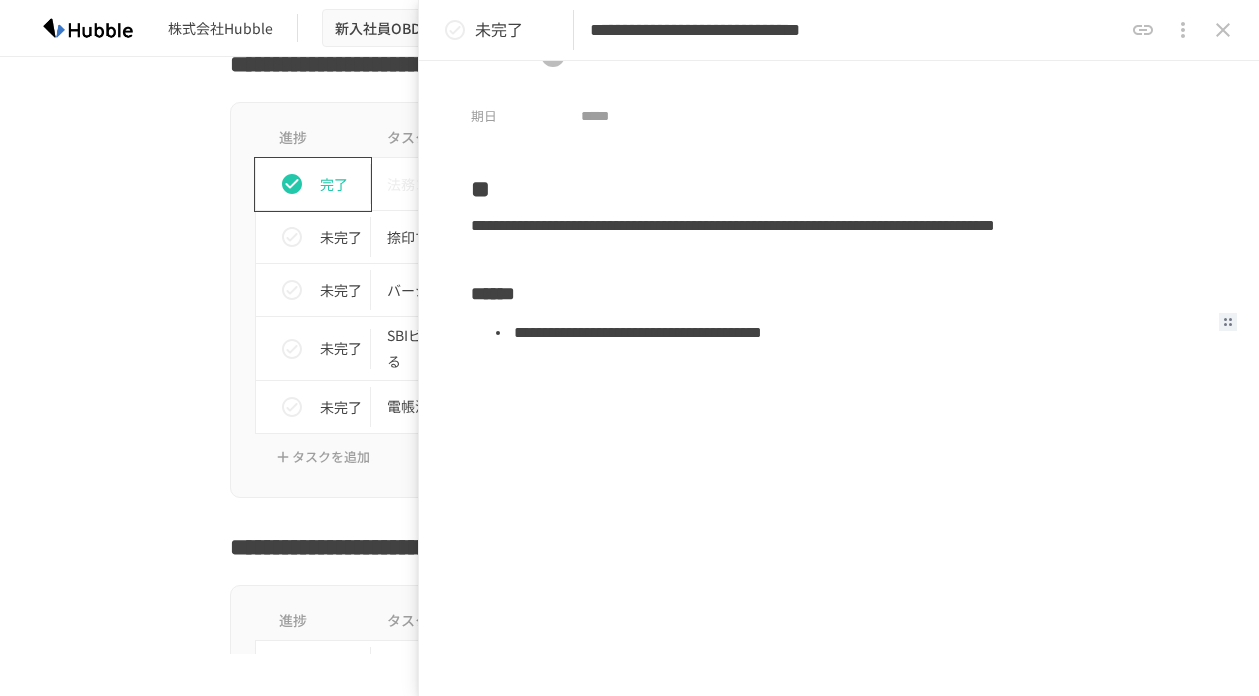 click on "**********" at bounding box center (839, 427) 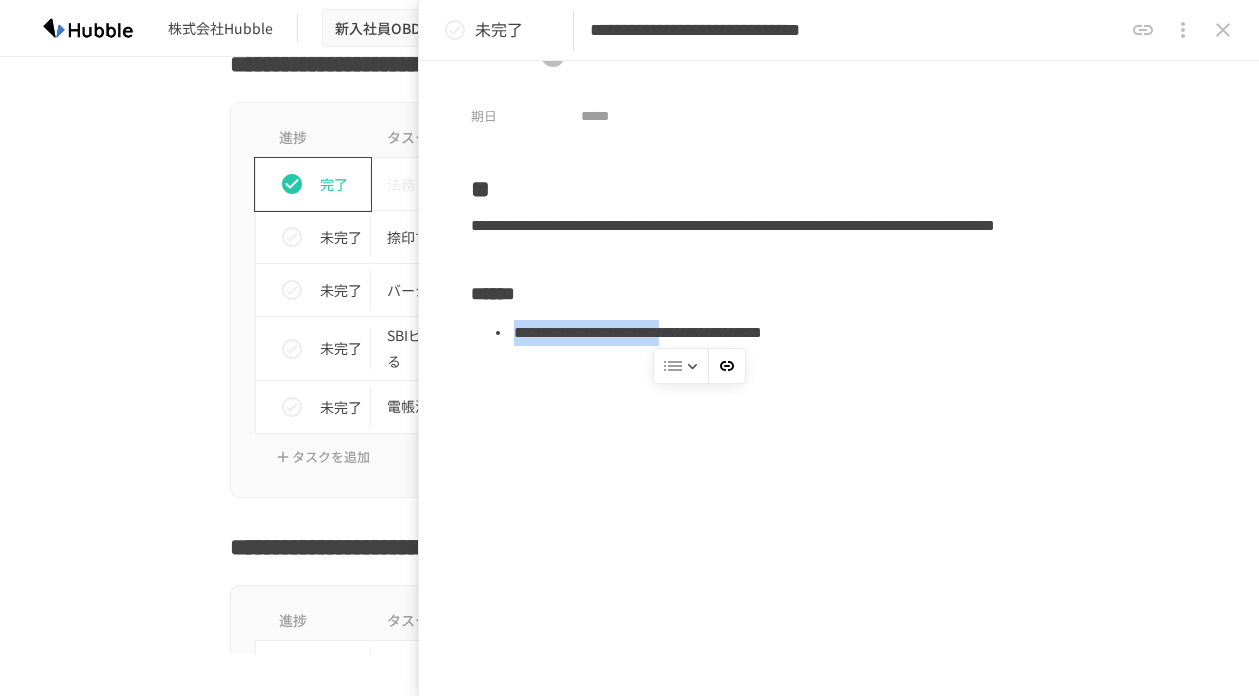 drag, startPoint x: 518, startPoint y: 338, endPoint x: 832, endPoint y: 335, distance: 314.01434 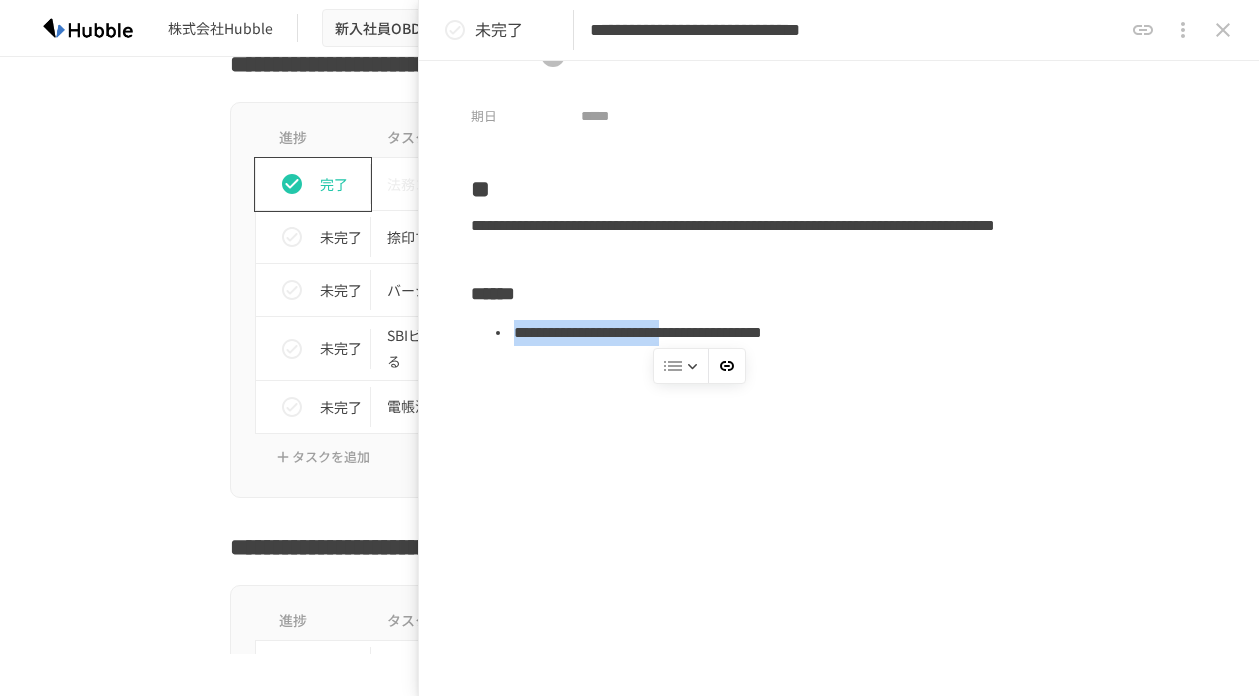 copy on "**********" 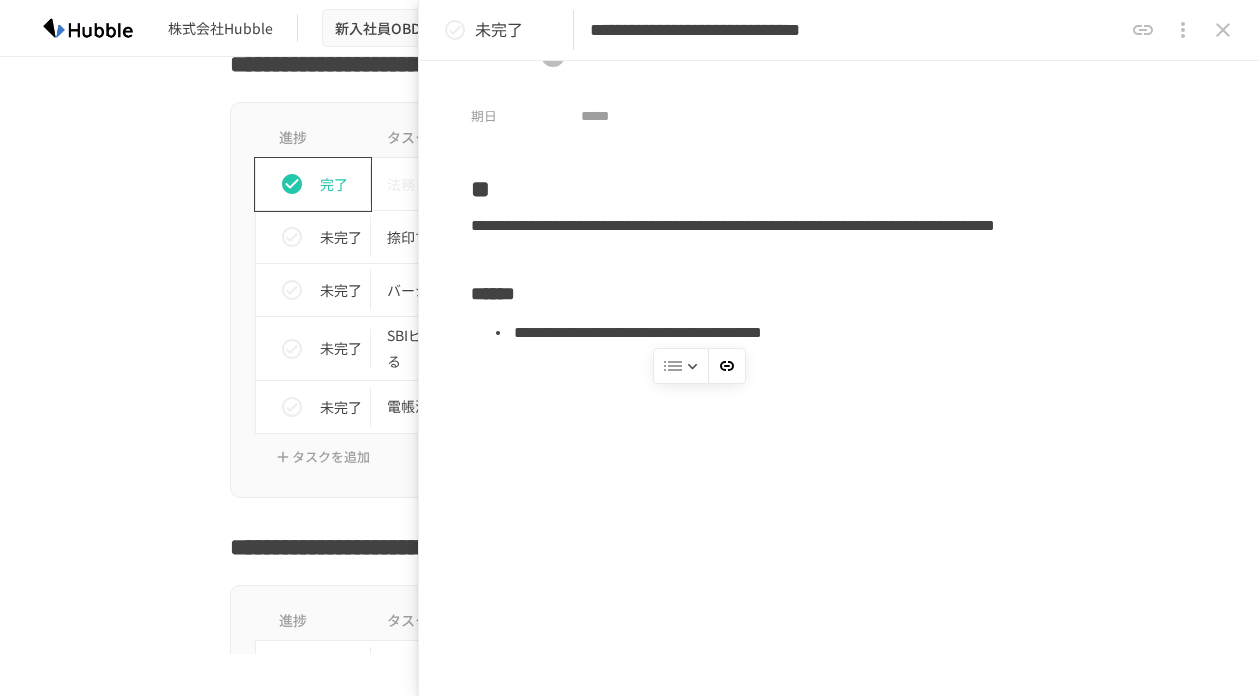 click on "******" at bounding box center (839, 290) 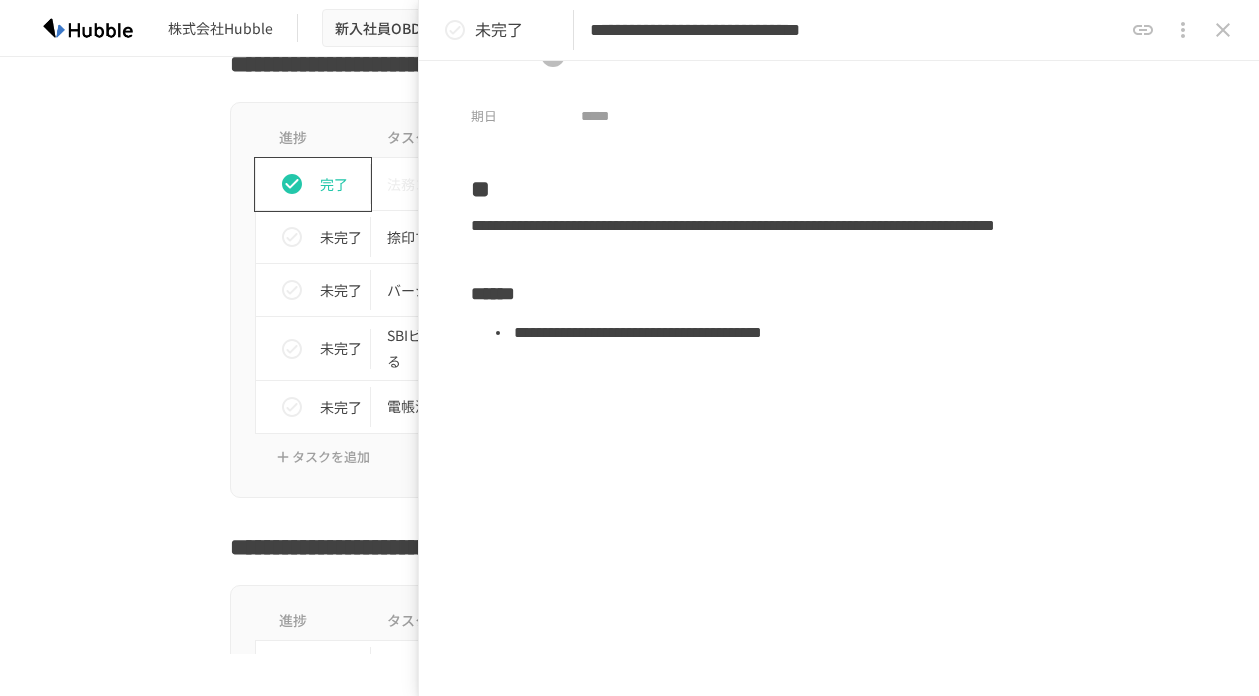 drag, startPoint x: 516, startPoint y: 329, endPoint x: 805, endPoint y: 332, distance: 289.01556 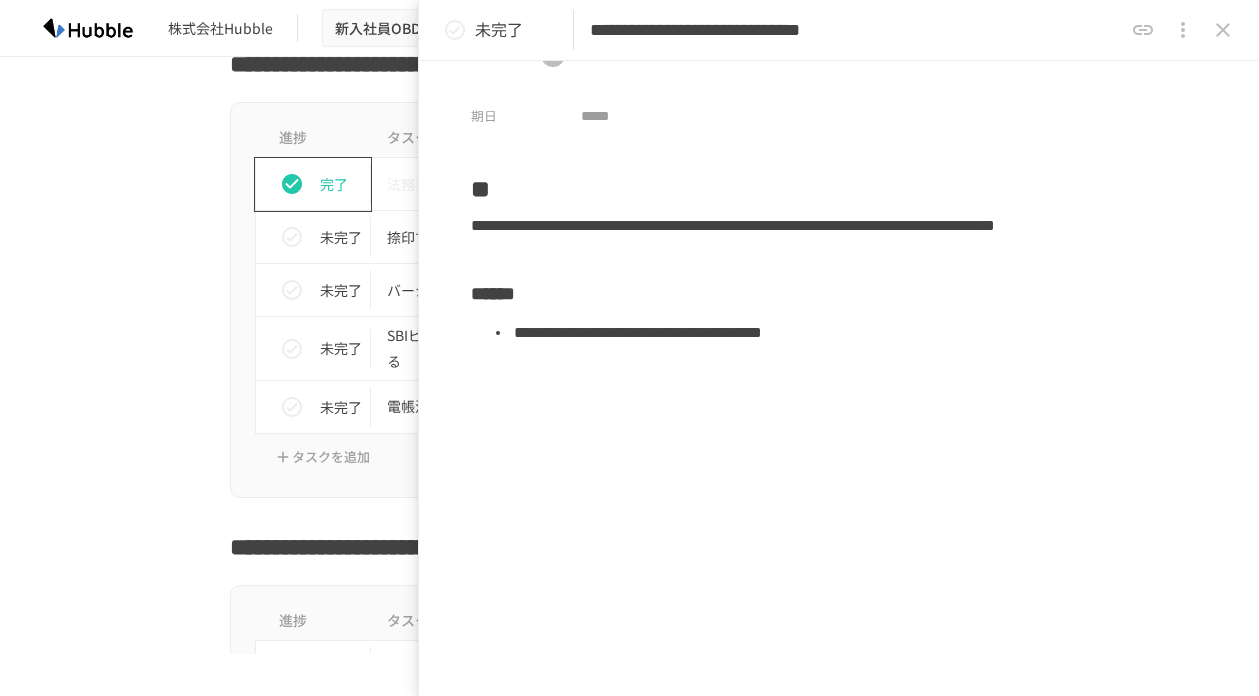 click on "**********" at bounding box center [859, 333] 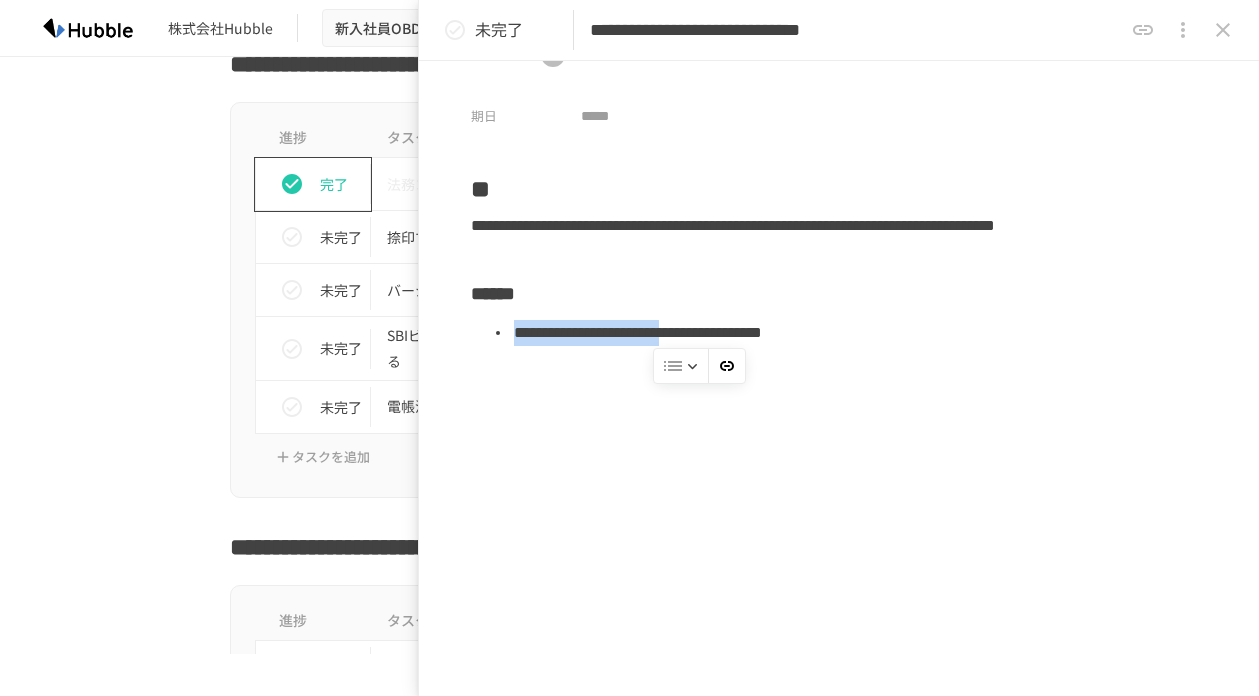 drag, startPoint x: 509, startPoint y: 335, endPoint x: 831, endPoint y: 344, distance: 322.12576 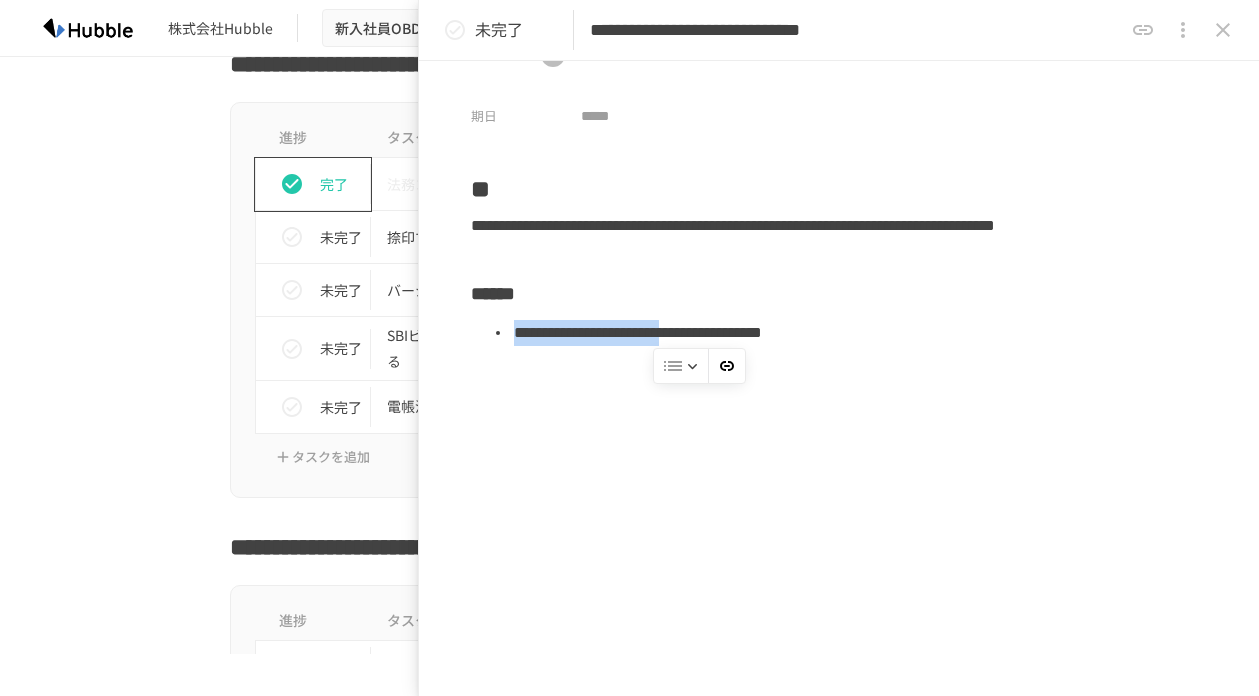 click on "**********" at bounding box center [839, 332] 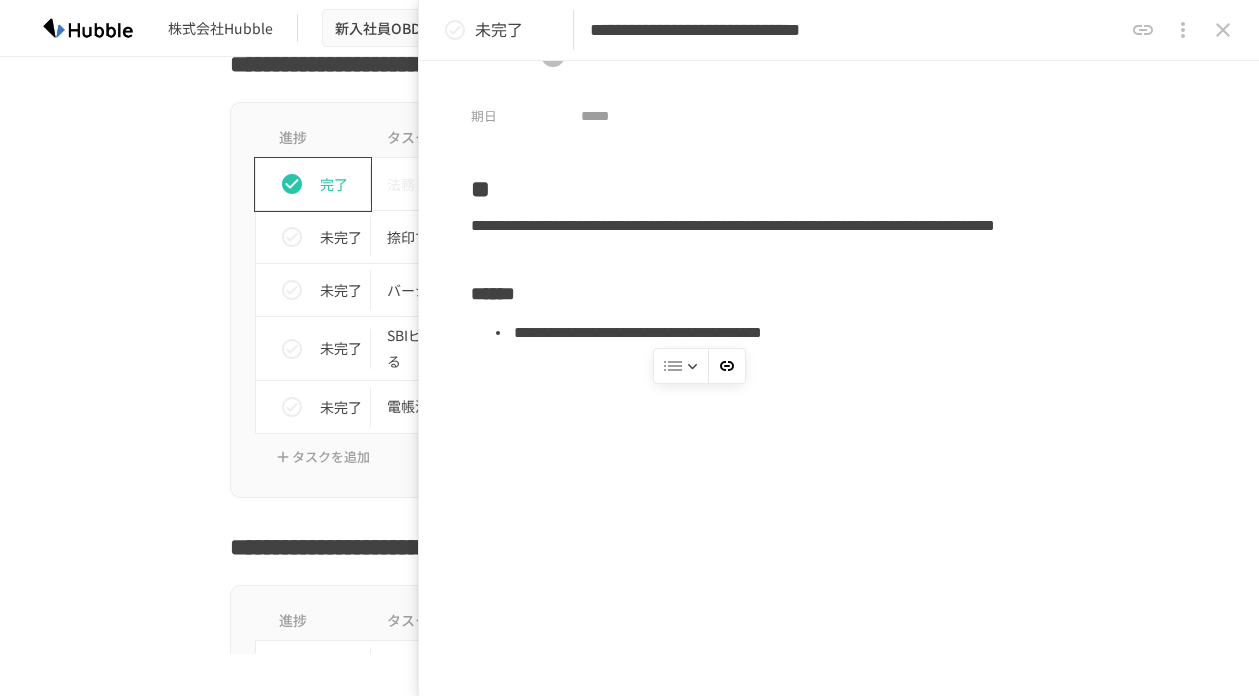click on "**********" at bounding box center [839, 427] 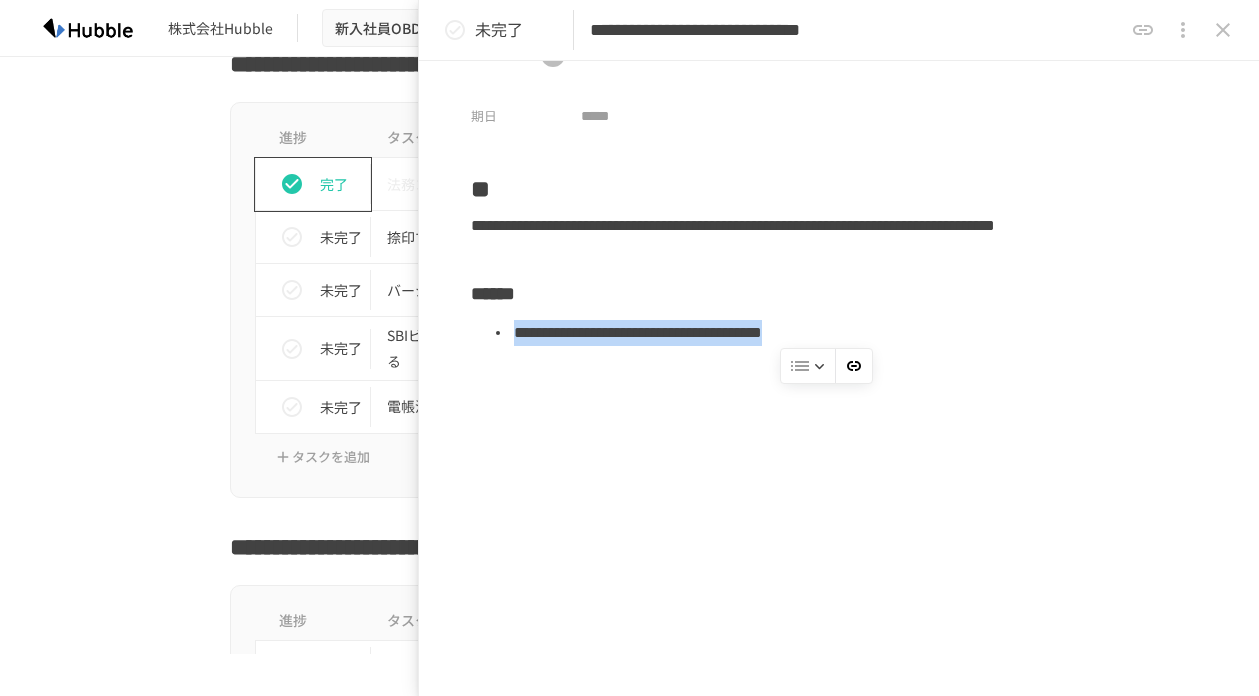 drag, startPoint x: 517, startPoint y: 332, endPoint x: 1062, endPoint y: 350, distance: 545.2972 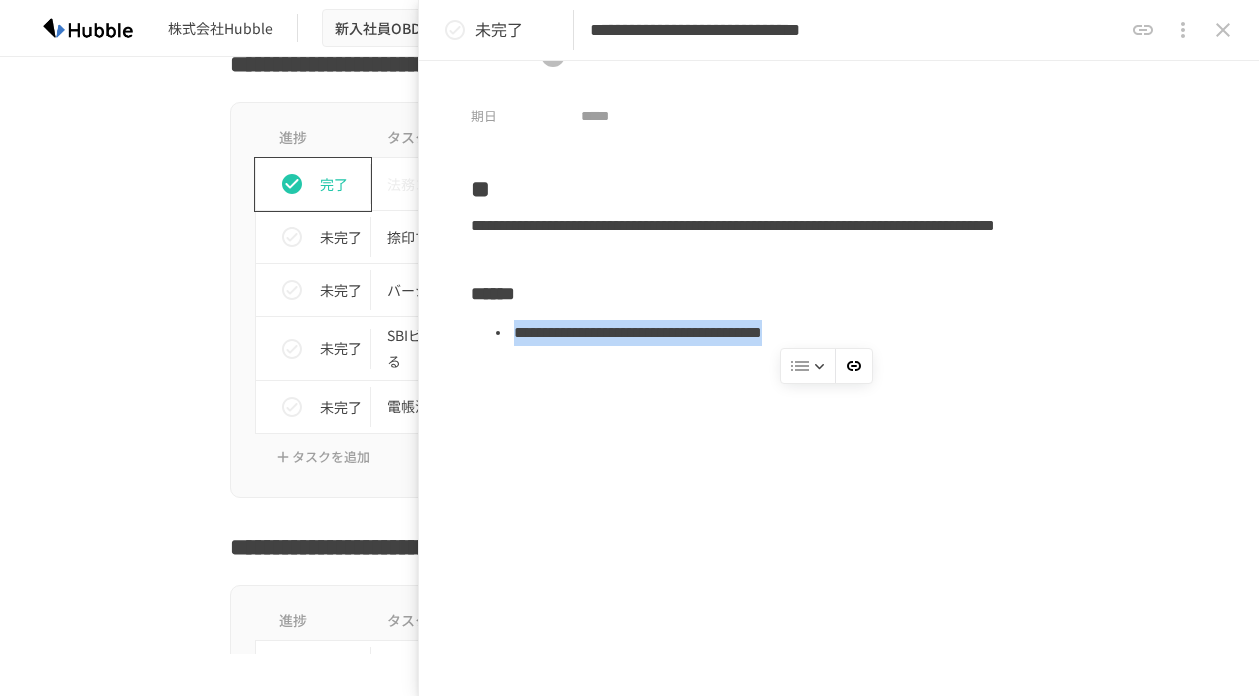 click on "**********" at bounding box center (859, 333) 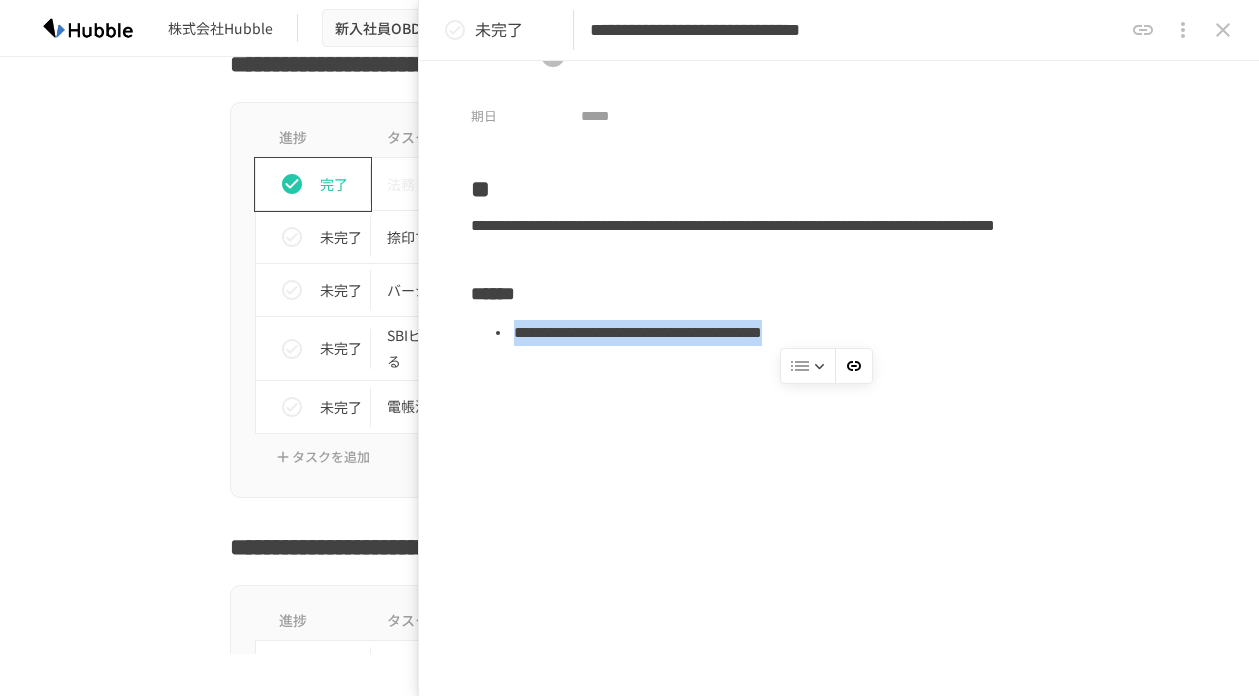 scroll, scrollTop: 0, scrollLeft: 0, axis: both 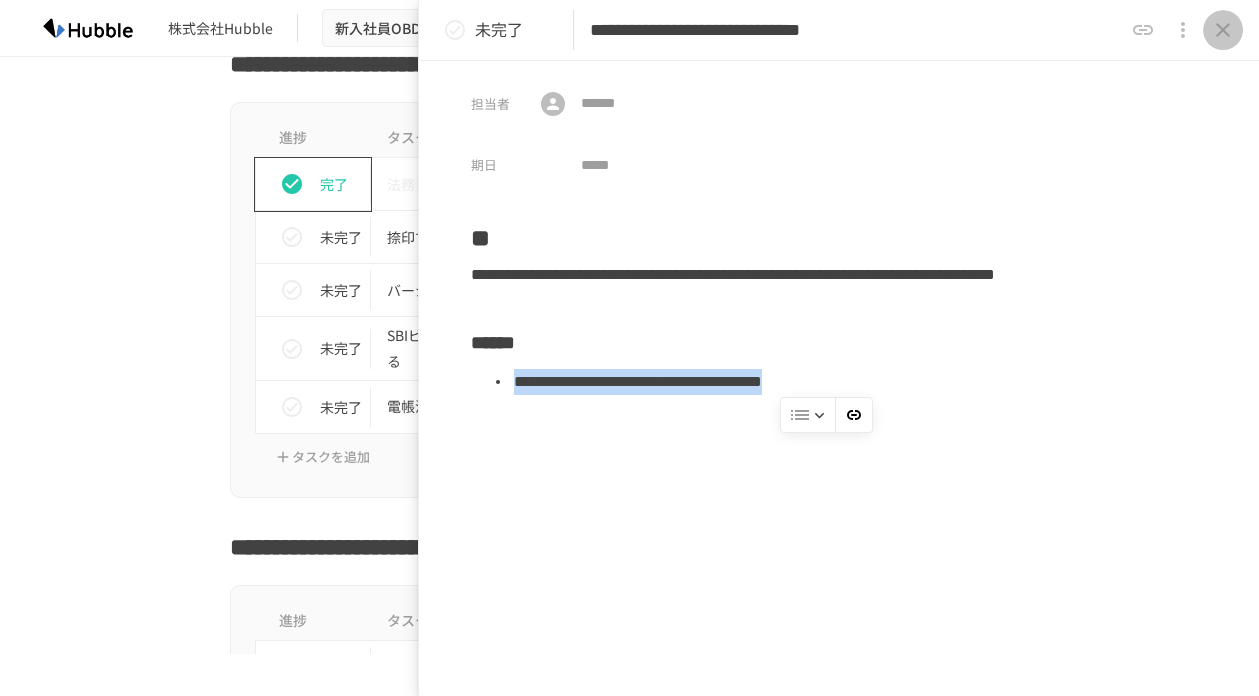 click 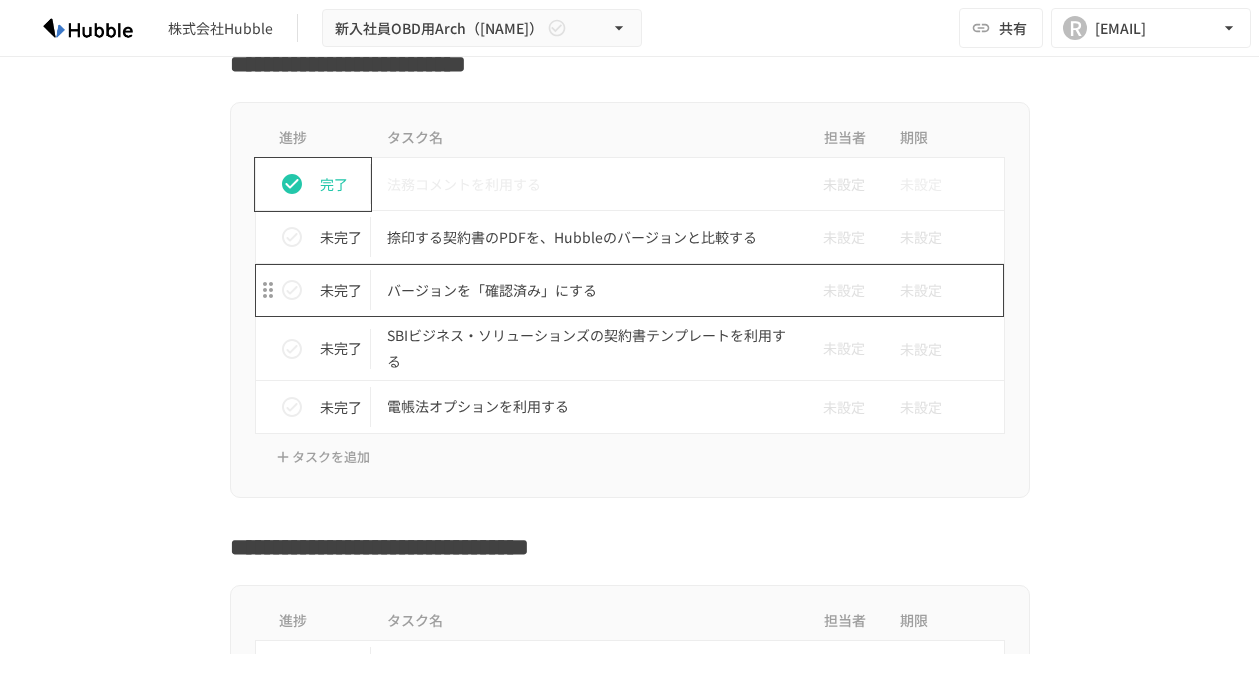 click on "バージョンを「確認済み」にする" at bounding box center (588, 290) 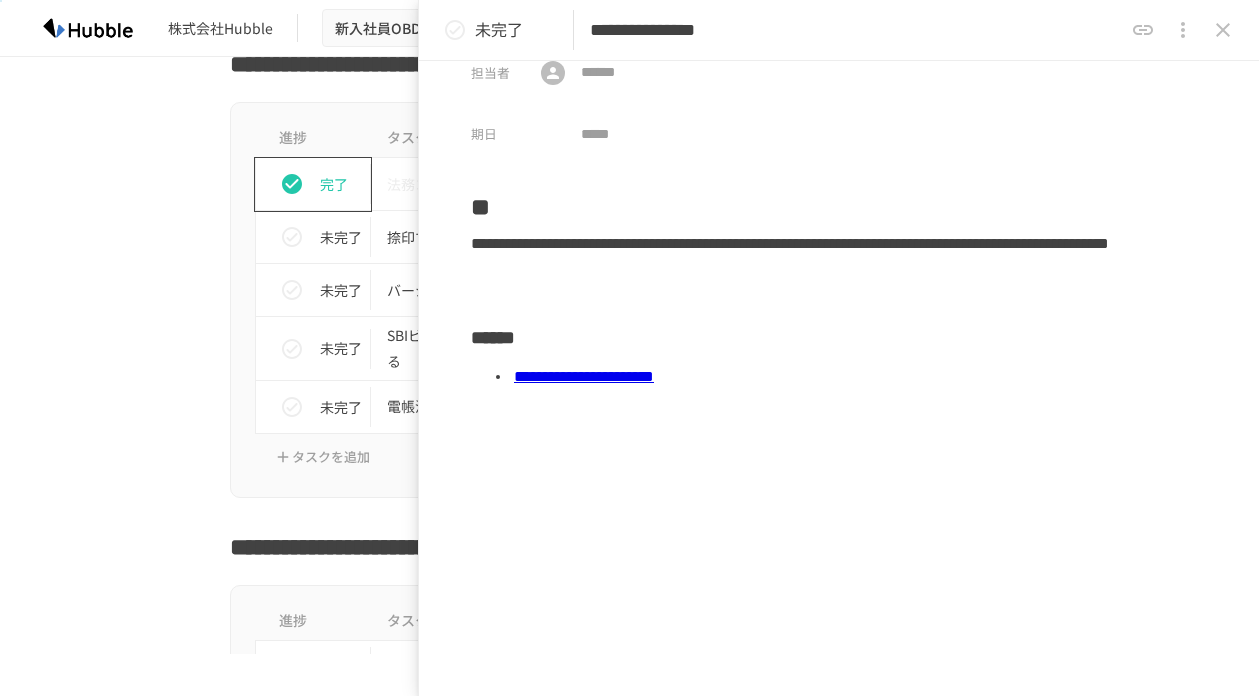 scroll, scrollTop: 75, scrollLeft: 0, axis: vertical 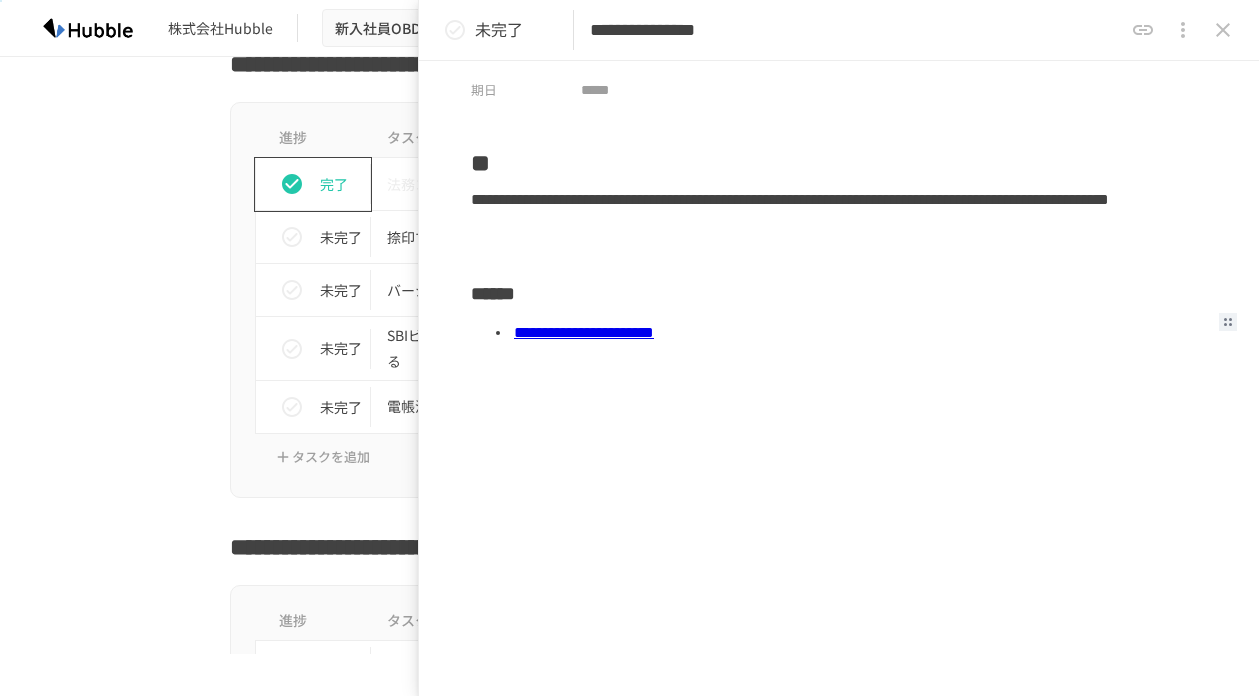 click on "**********" at bounding box center [584, 332] 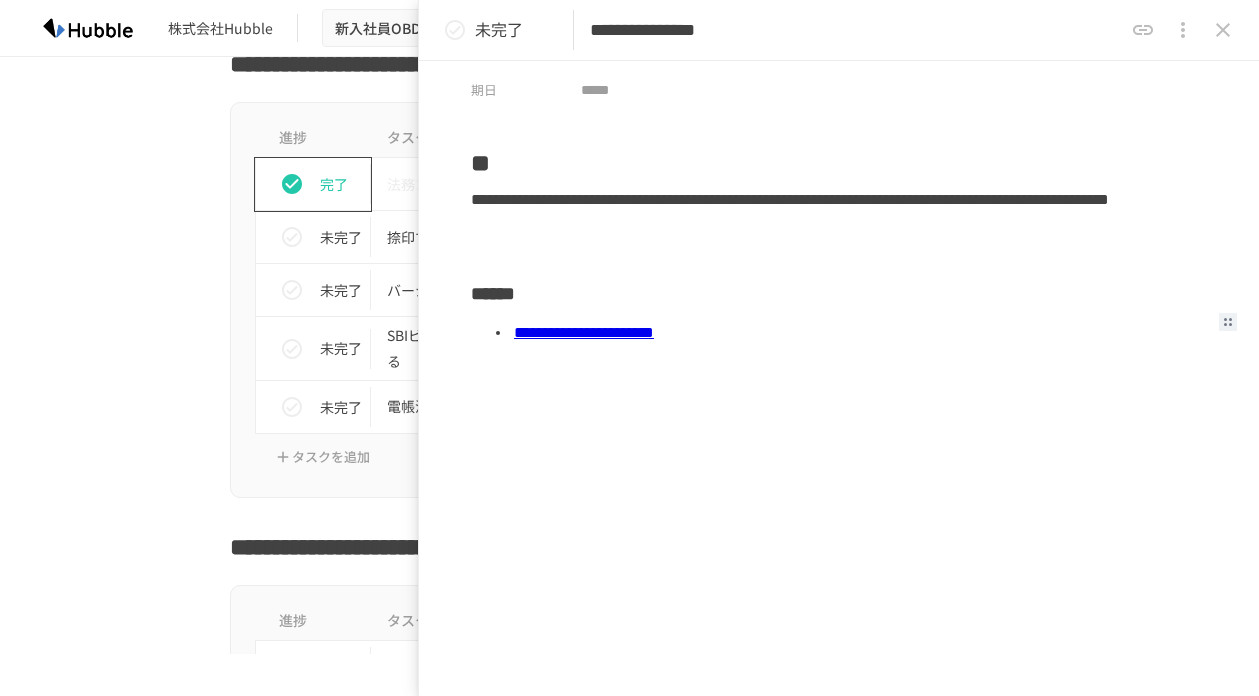 click 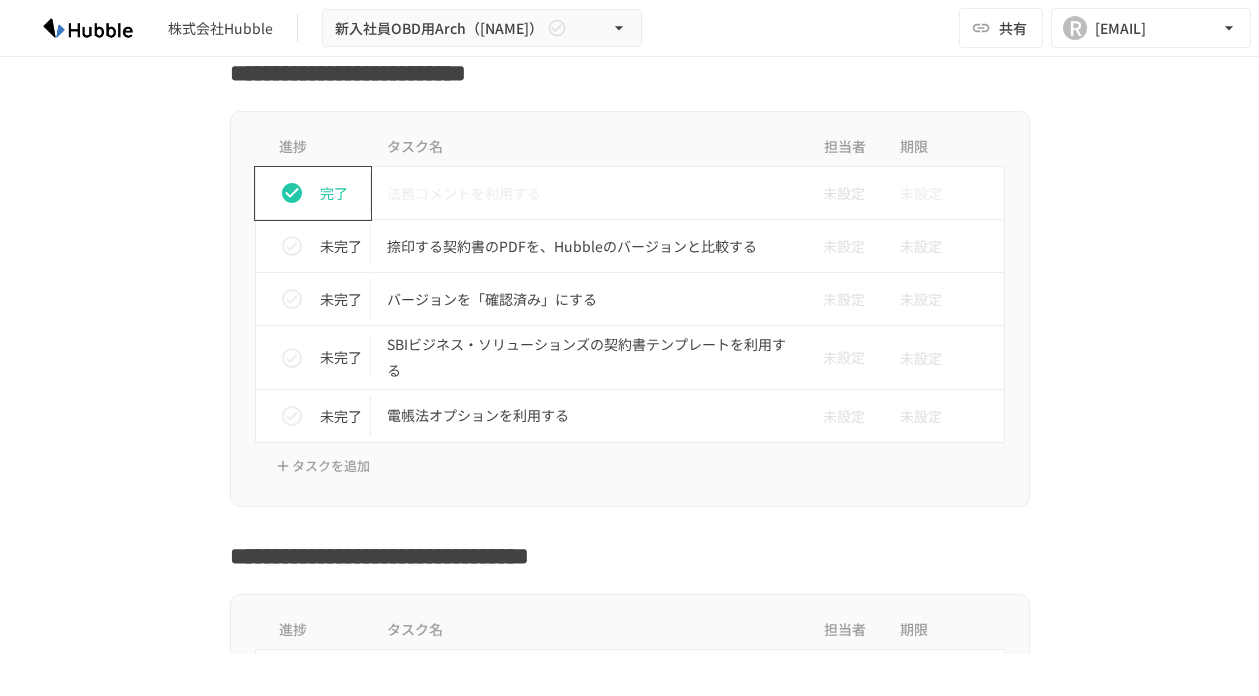 scroll, scrollTop: 2816, scrollLeft: 0, axis: vertical 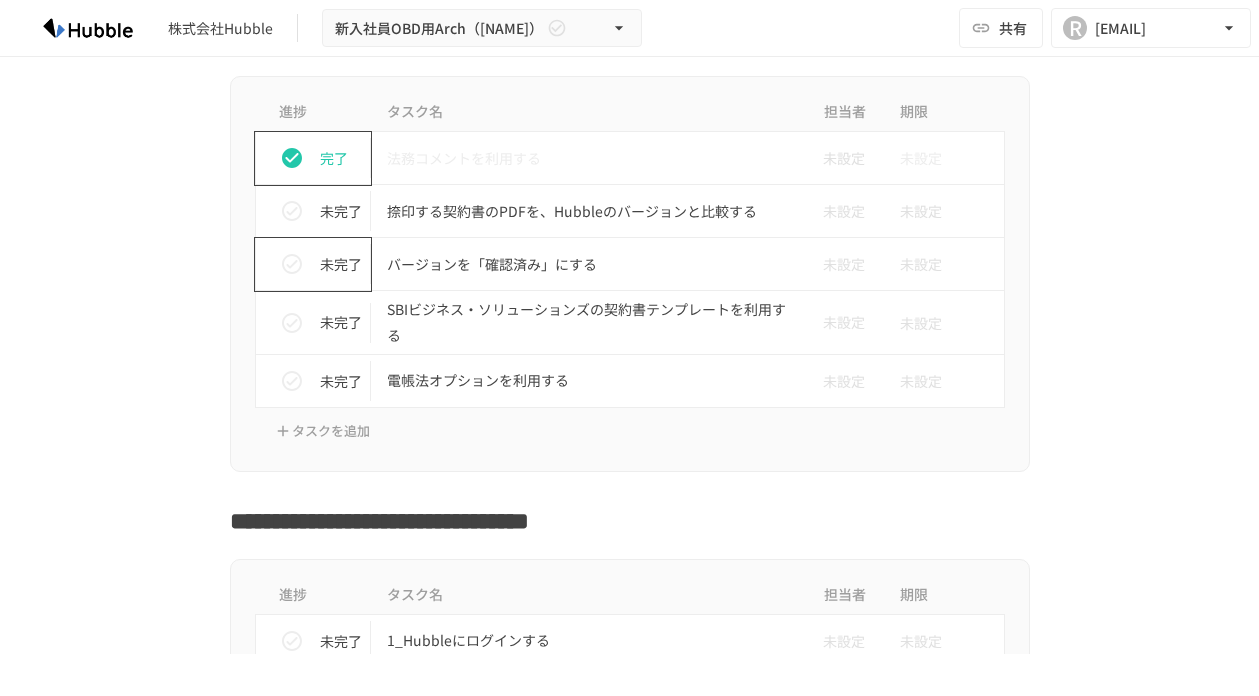 click 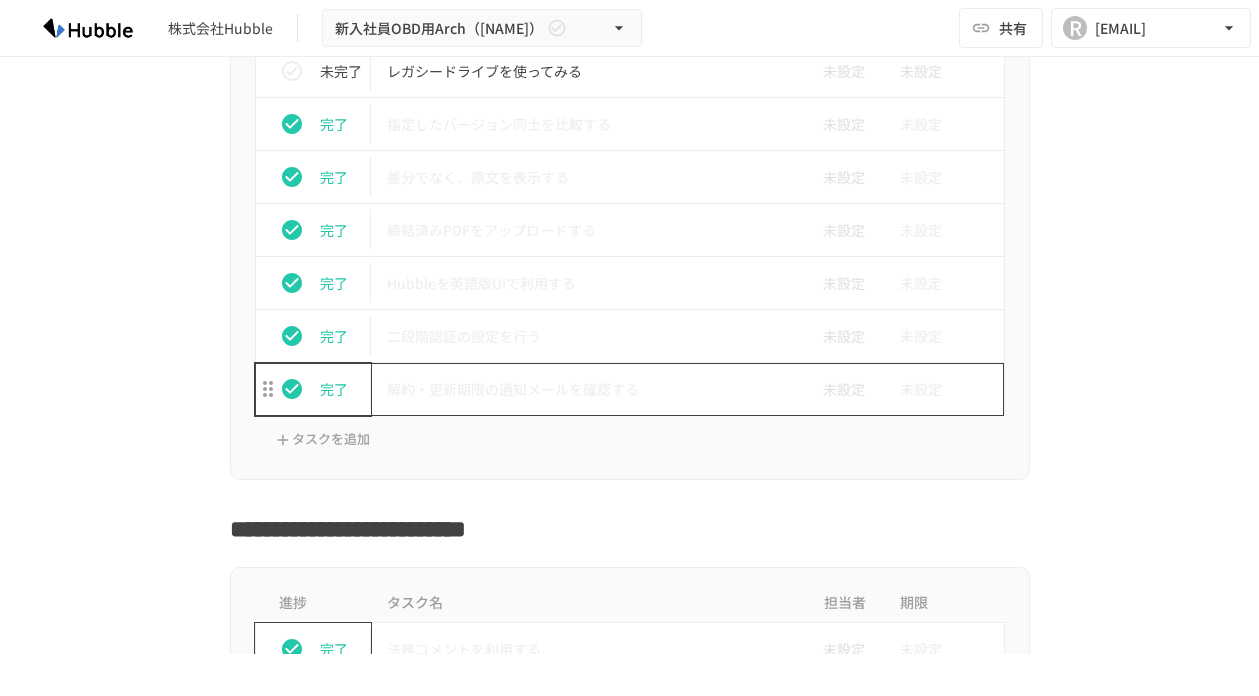 scroll, scrollTop: 2221, scrollLeft: 0, axis: vertical 